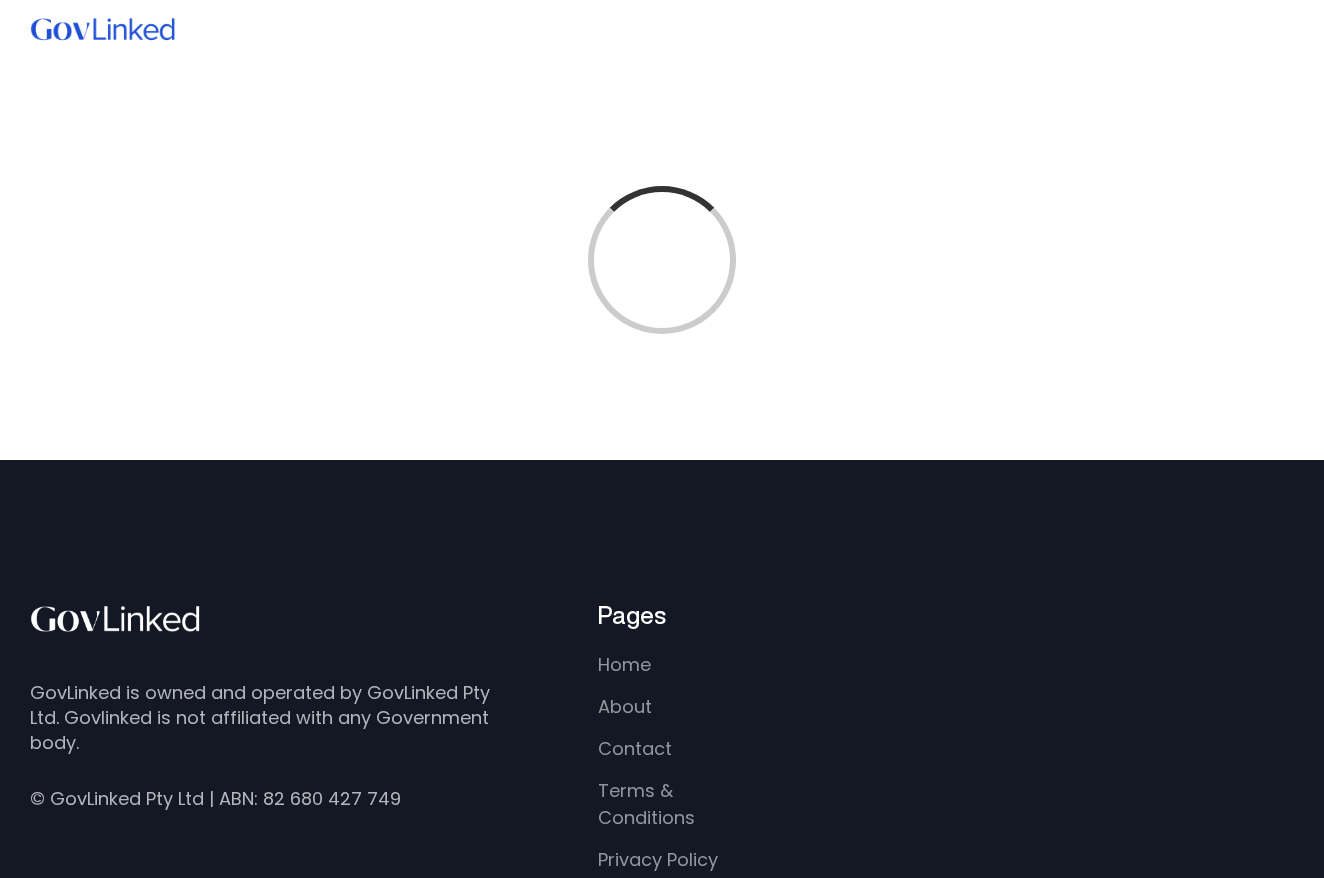 scroll, scrollTop: 0, scrollLeft: 0, axis: both 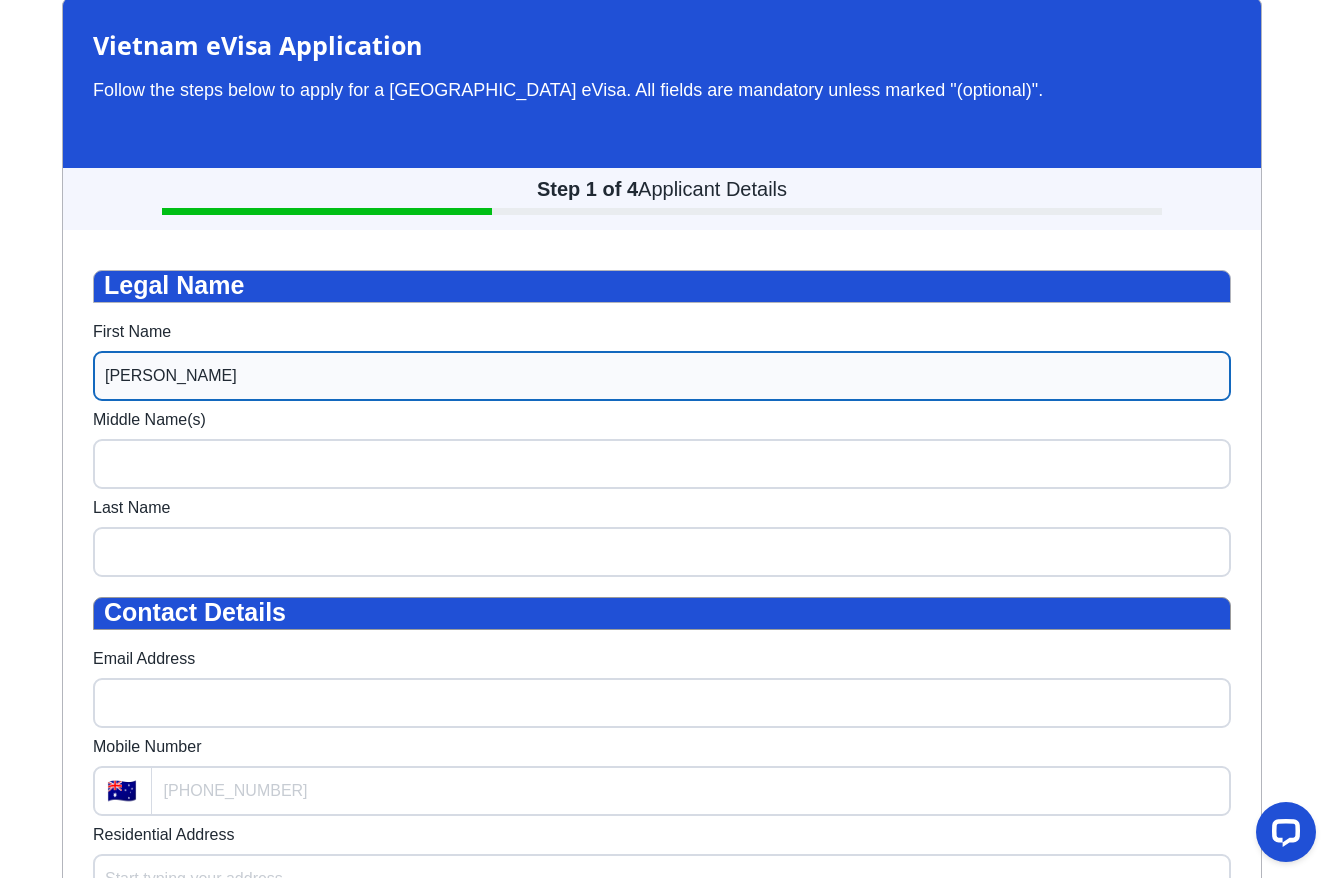 click on "[PERSON_NAME]" at bounding box center [662, 376] 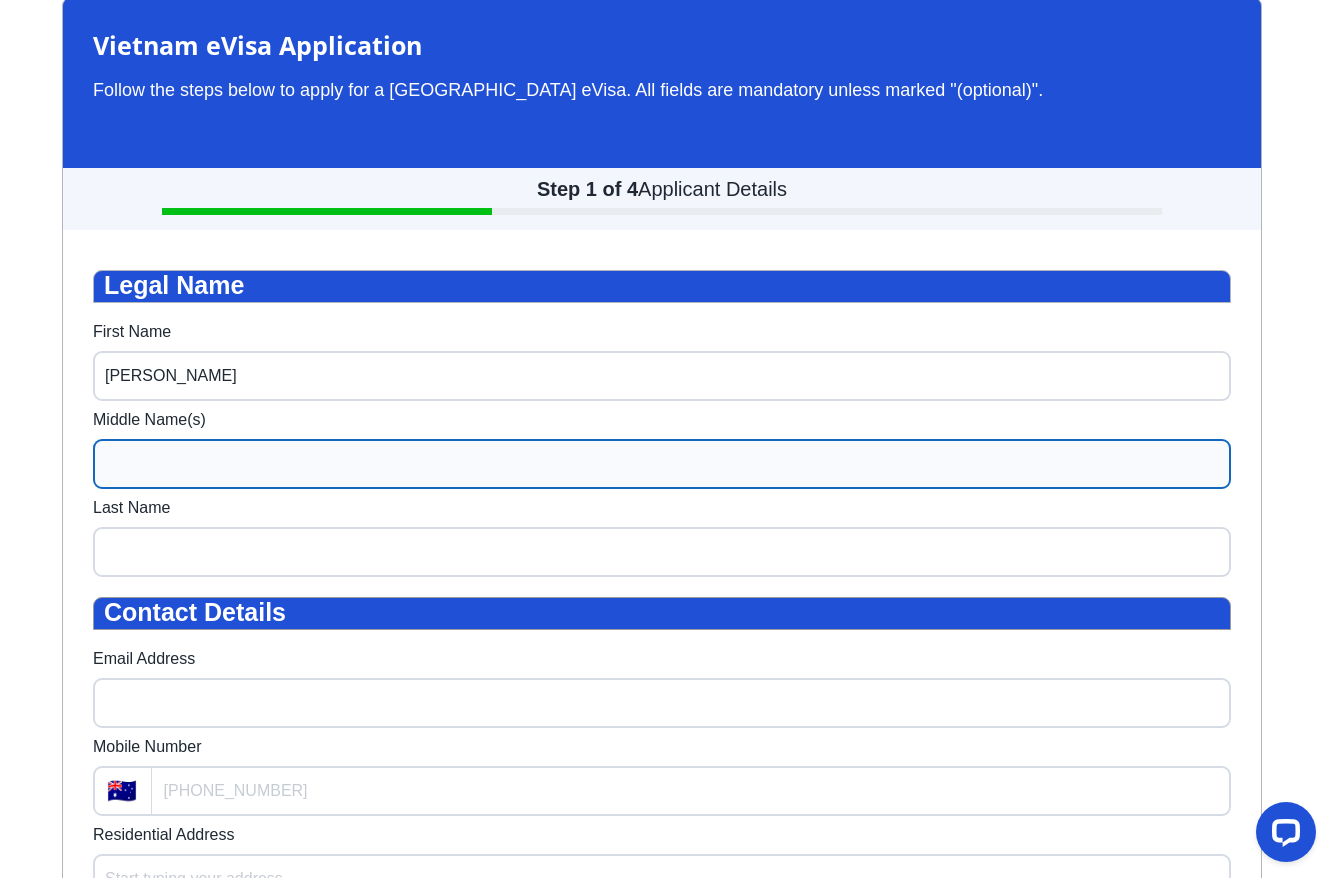 type on "[PERSON_NAME]" 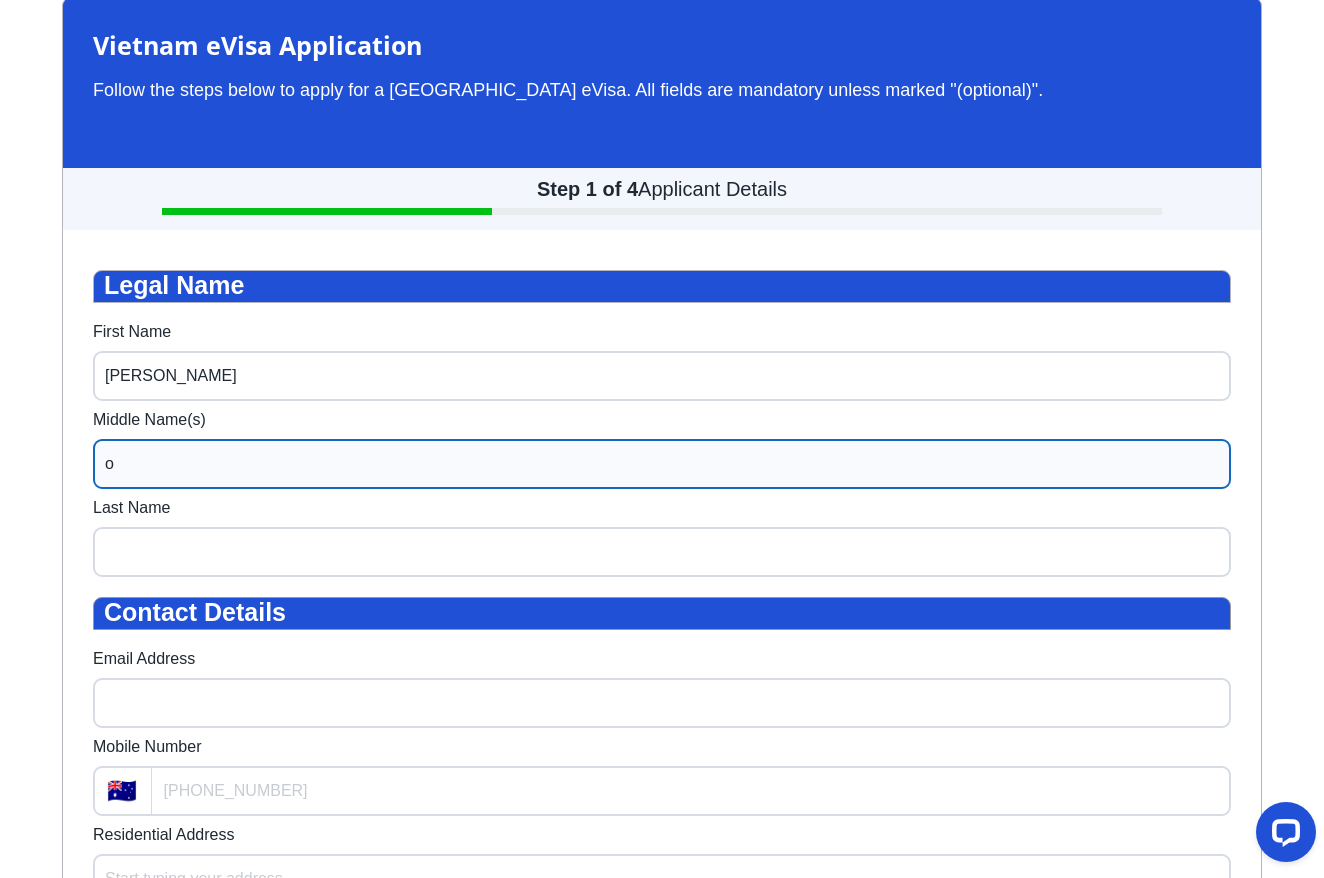 type 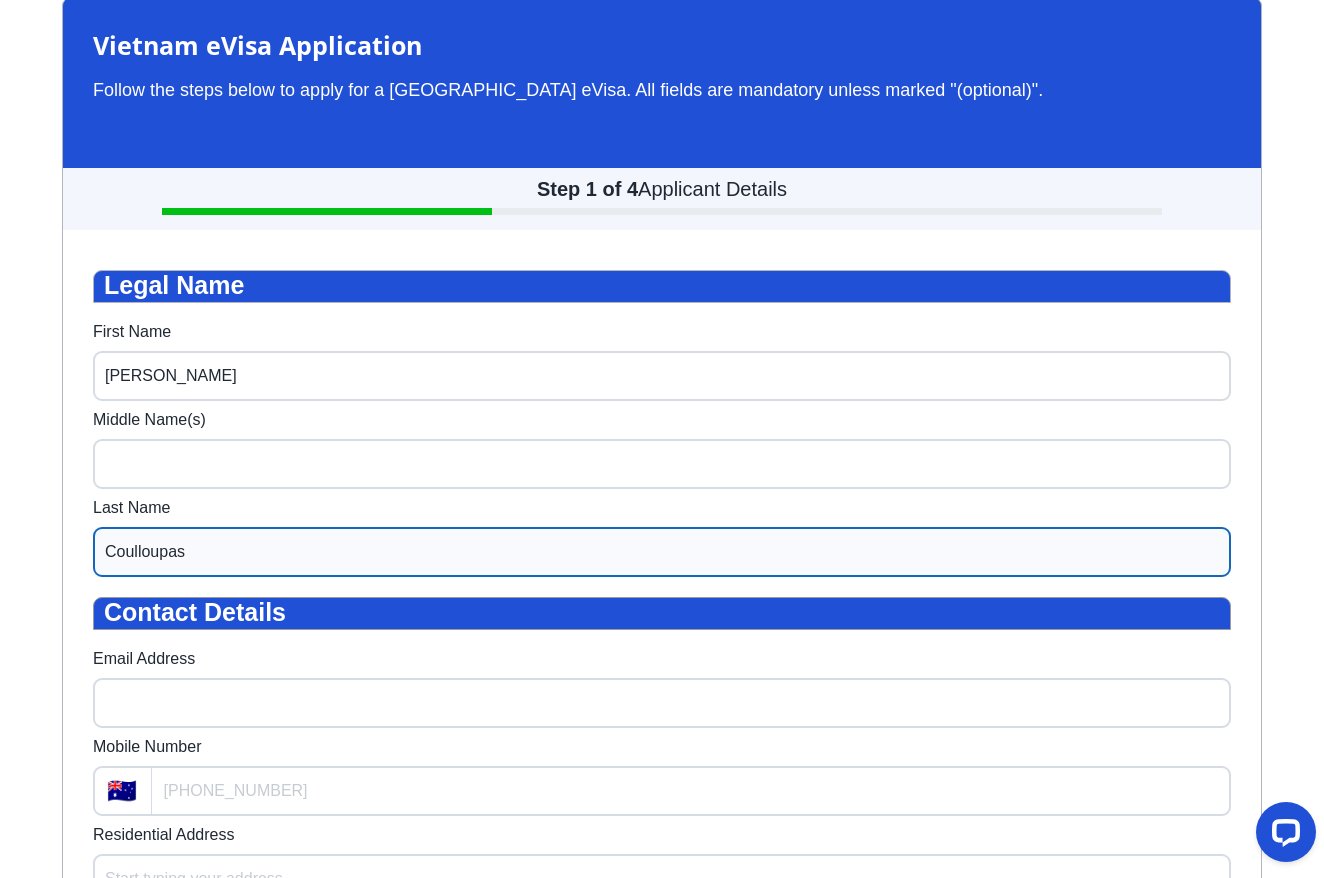 type on "Coulloupas" 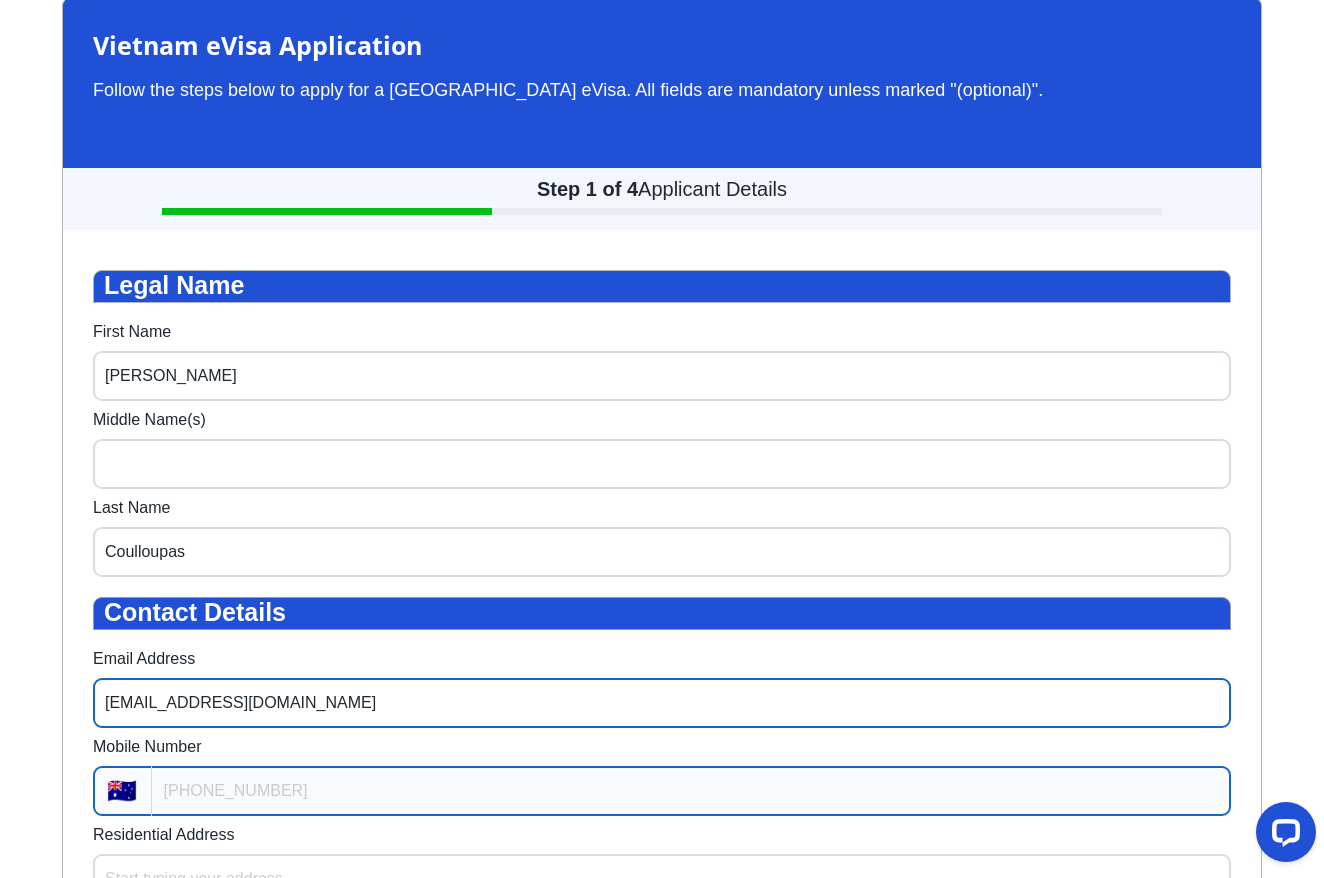 type on "[EMAIL_ADDRESS][DOMAIN_NAME]" 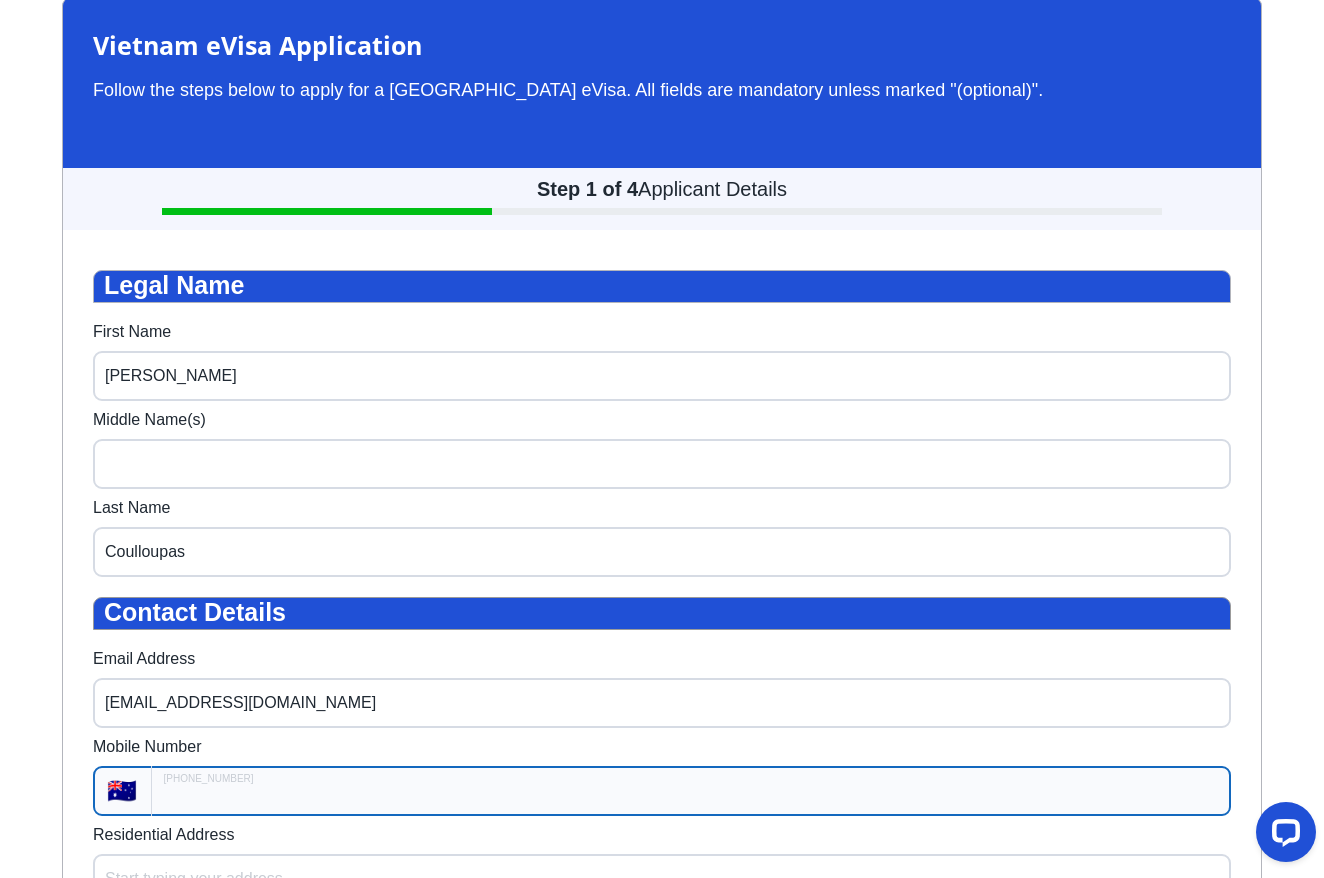 type on "+61" 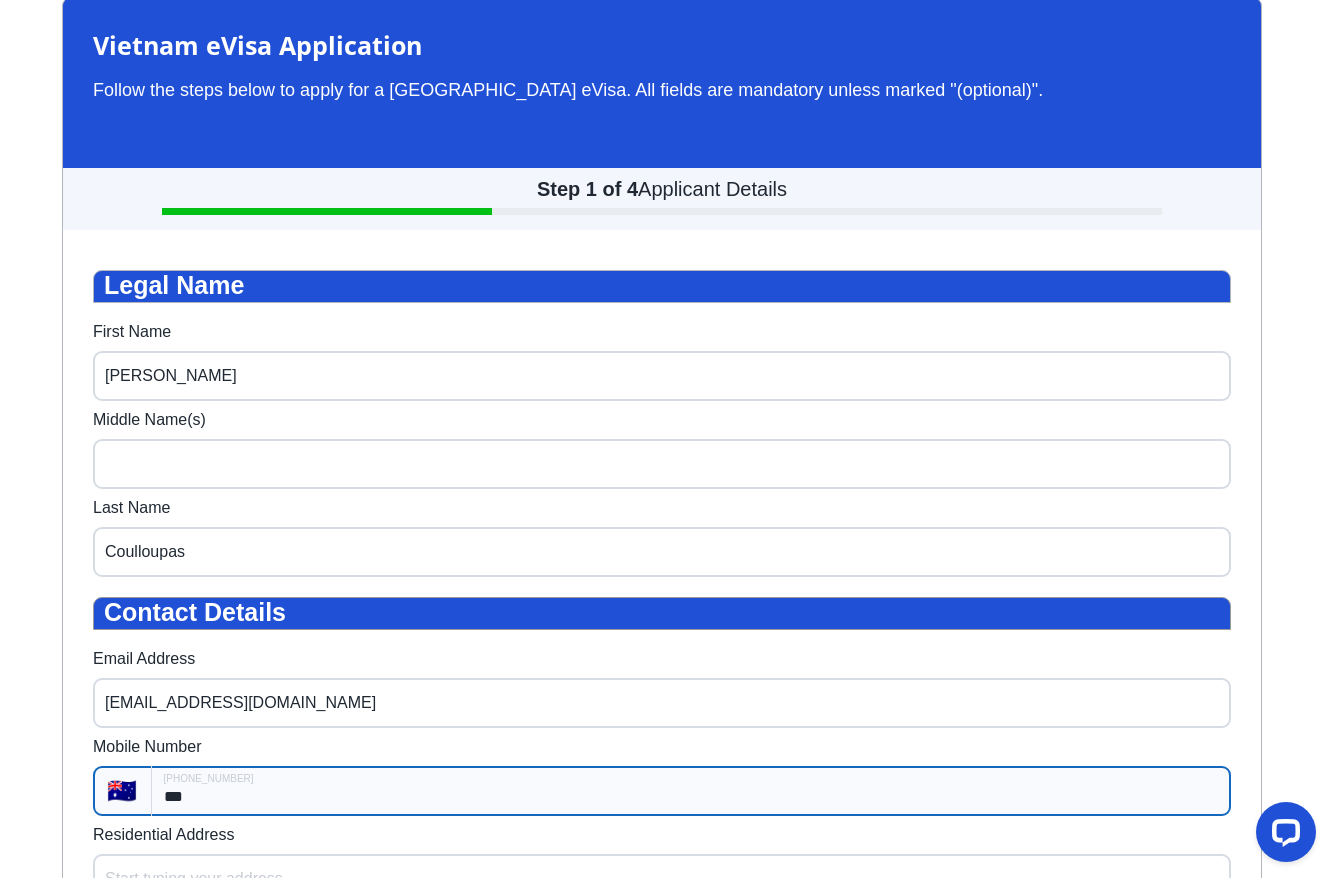 click on "***" at bounding box center (691, 791) 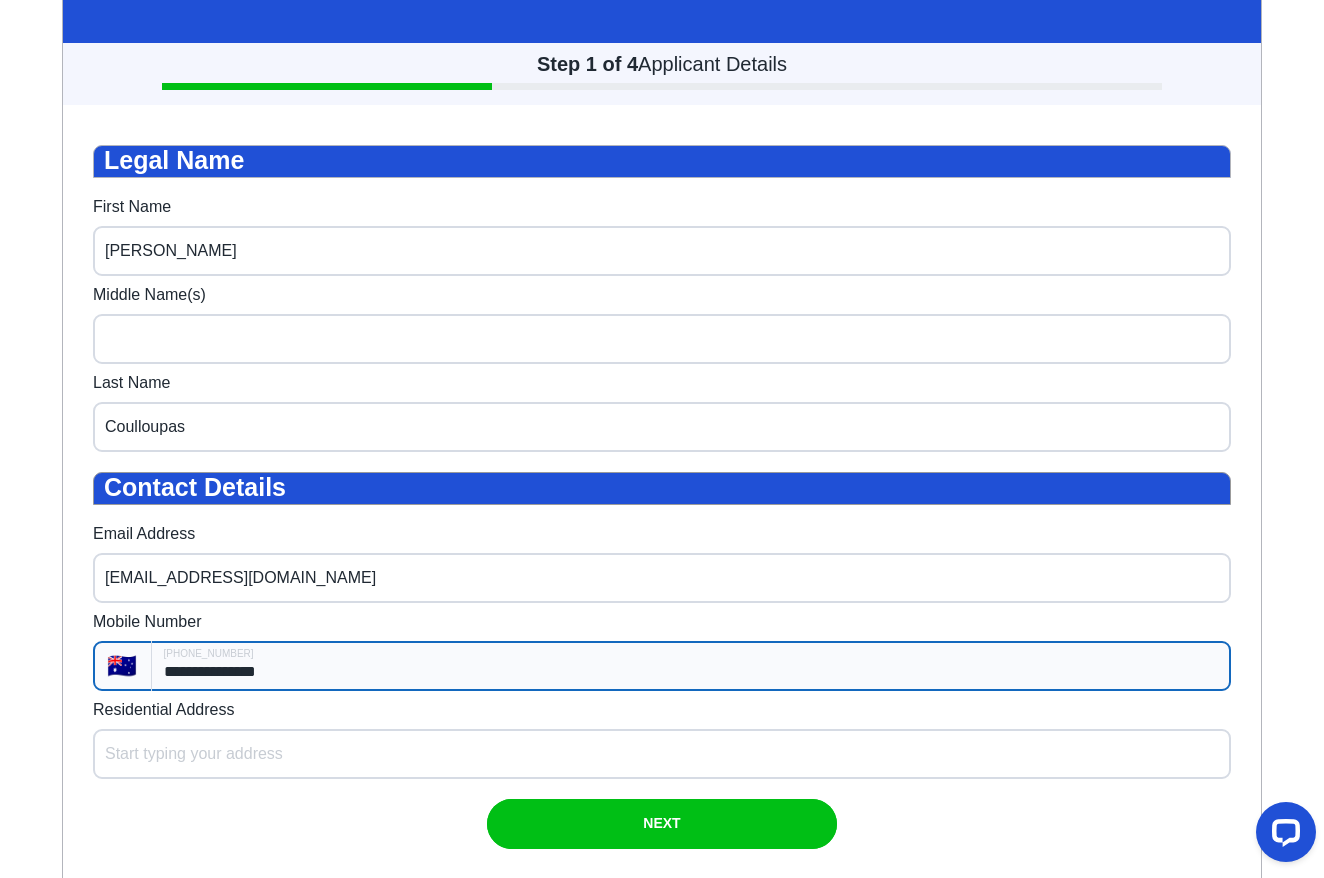scroll, scrollTop: 240, scrollLeft: 0, axis: vertical 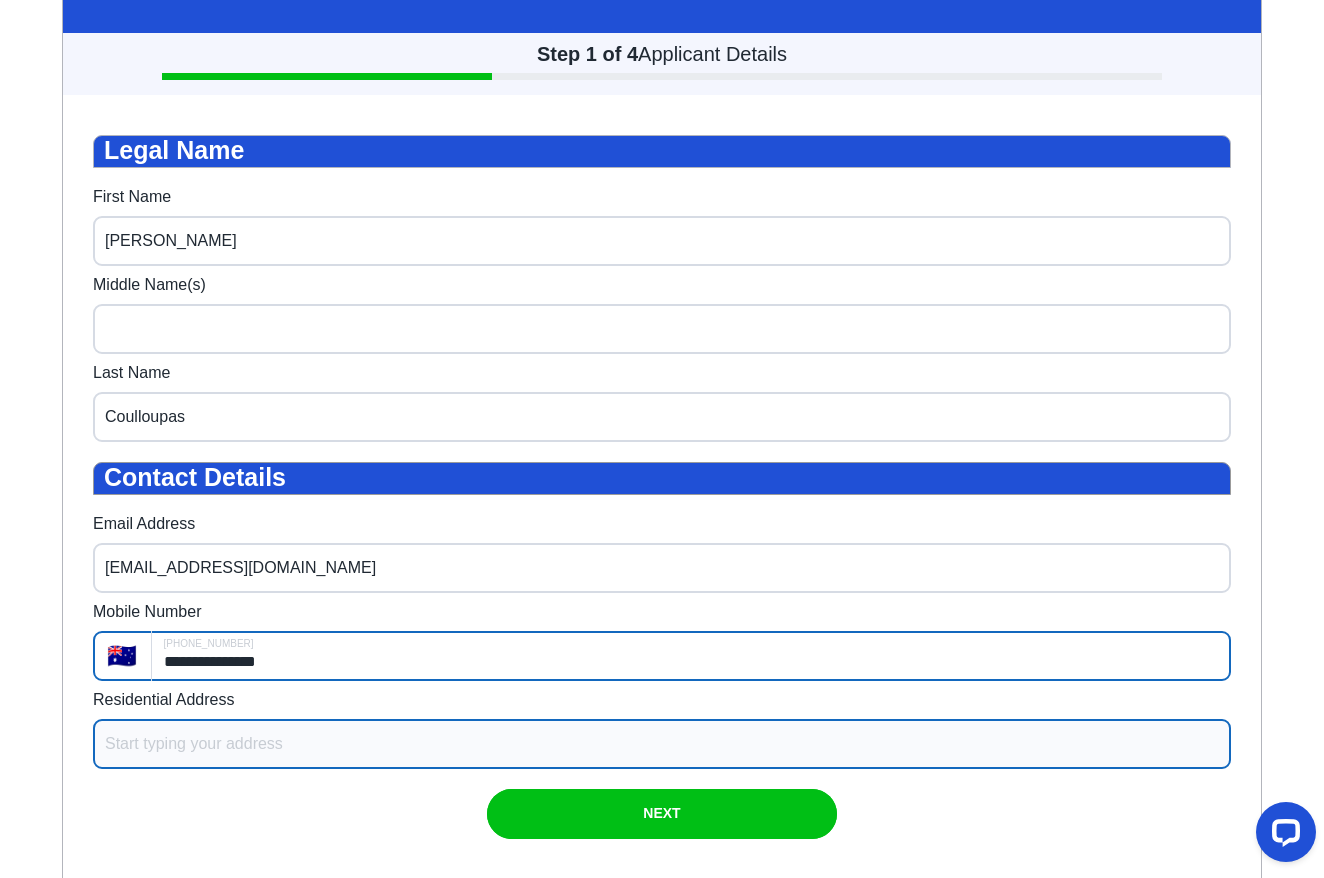 type on "**********" 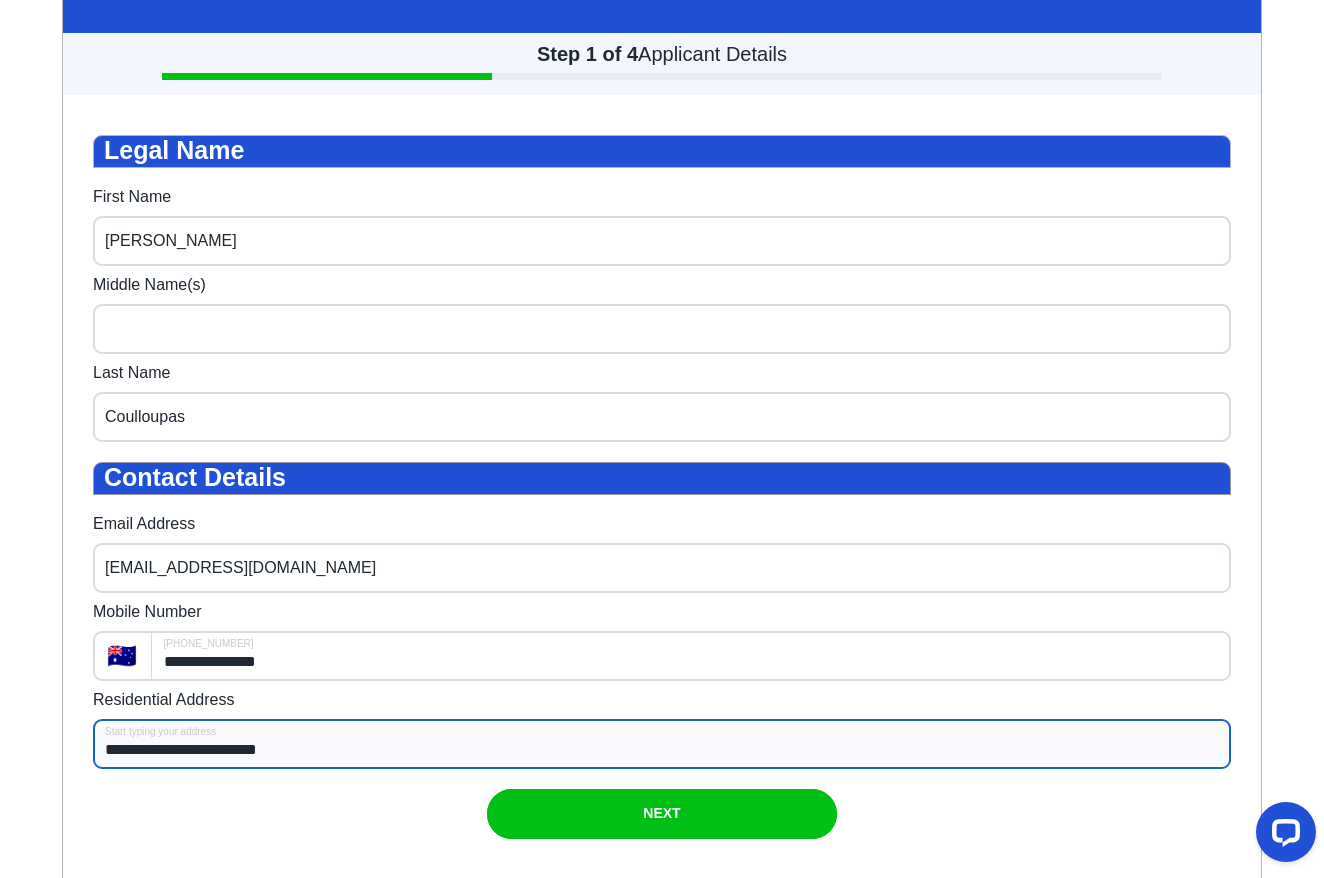 click on "**********" at bounding box center (662, 744) 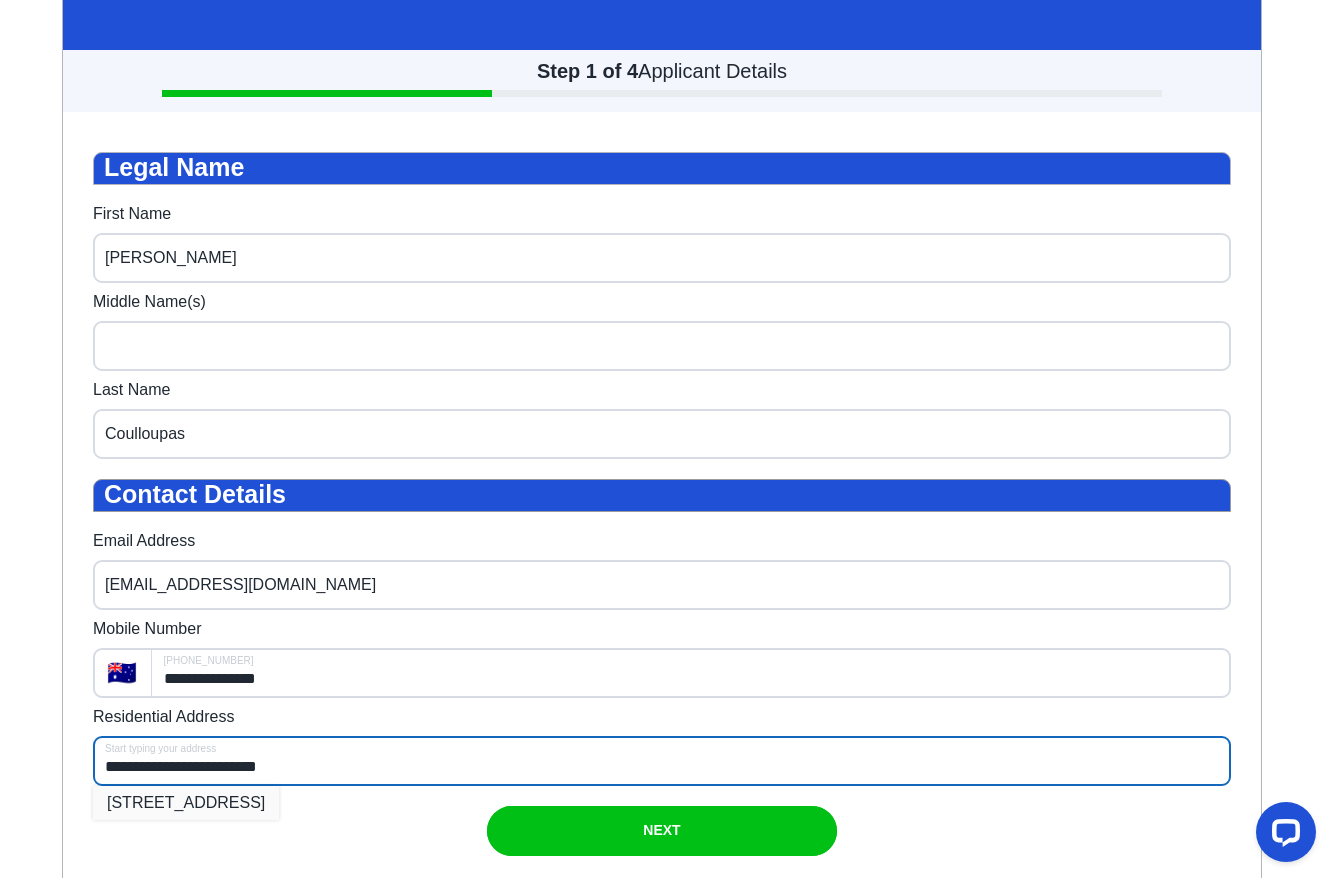 type on "**********" 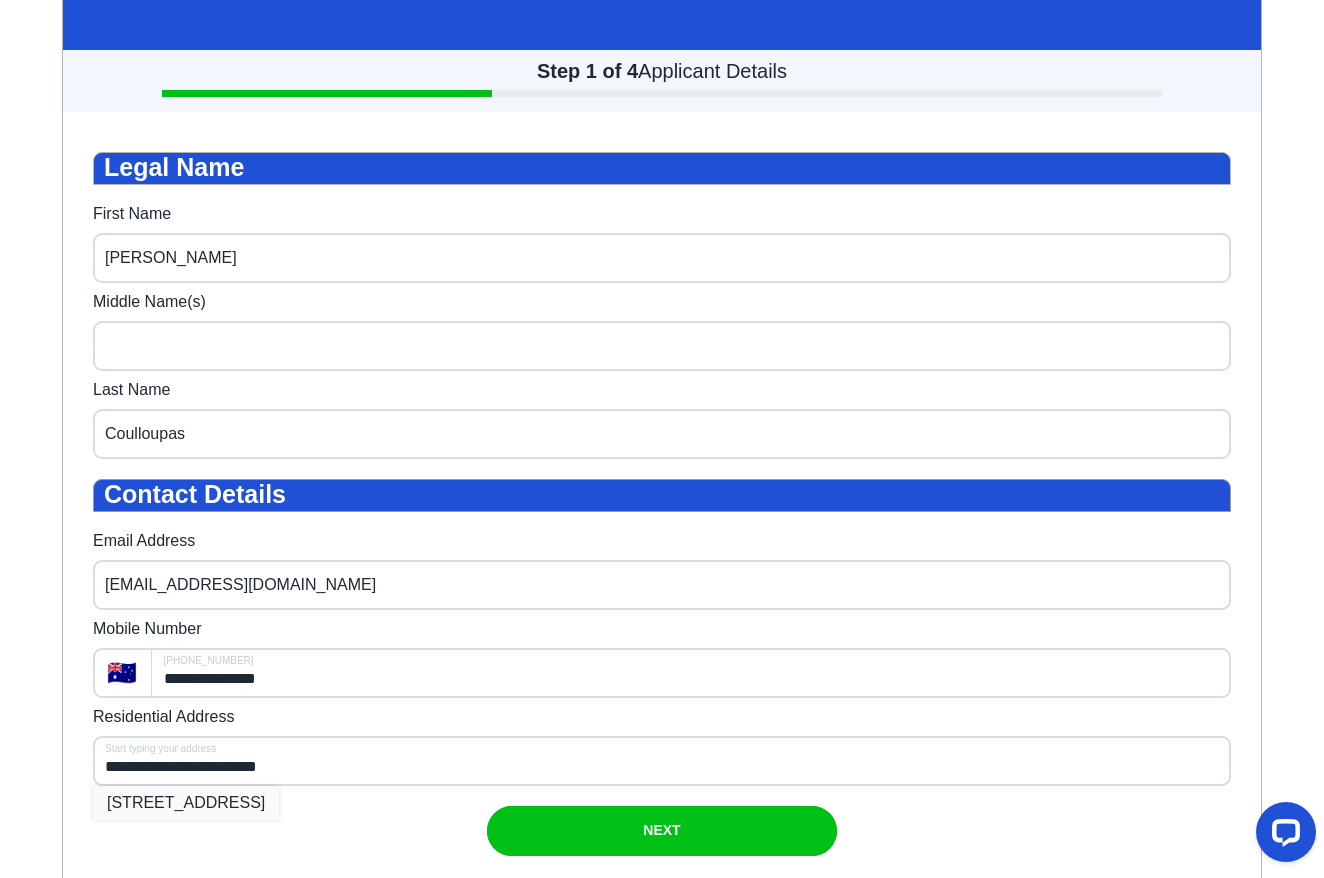 click on "[STREET_ADDRESS]" at bounding box center (186, 803) 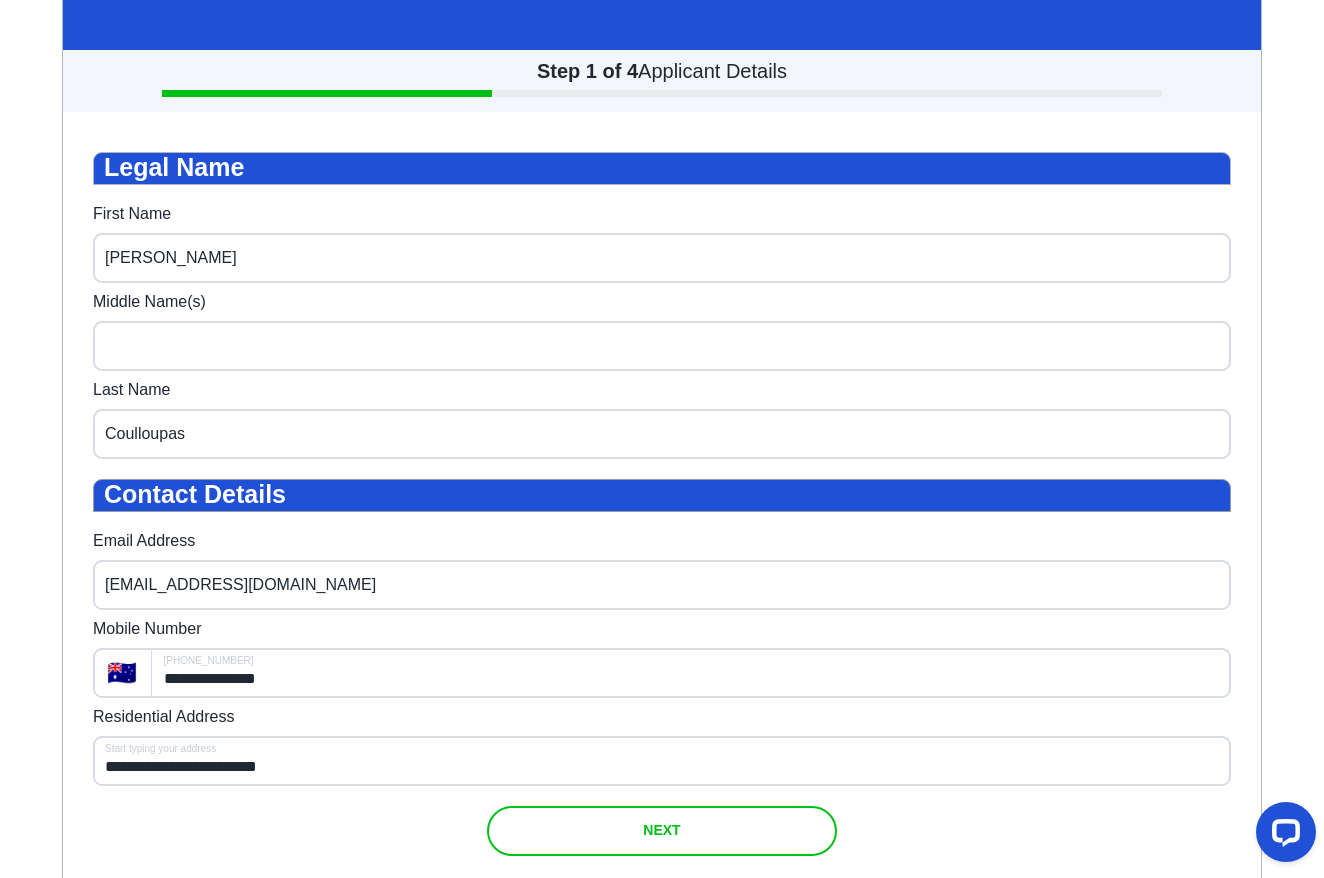 click at bounding box center [662, 831] 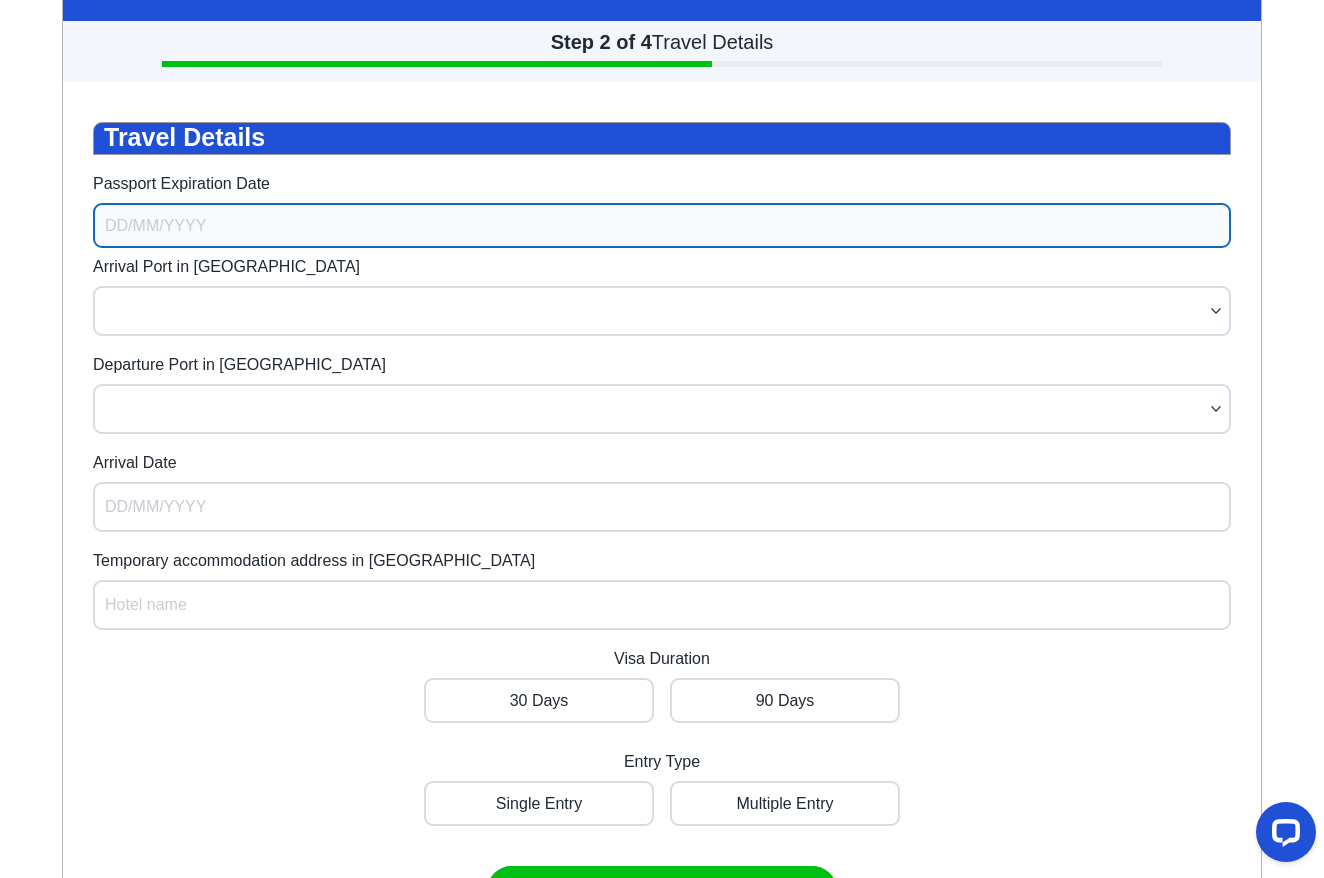 click on "Passport Expiration Date" at bounding box center (662, 225) 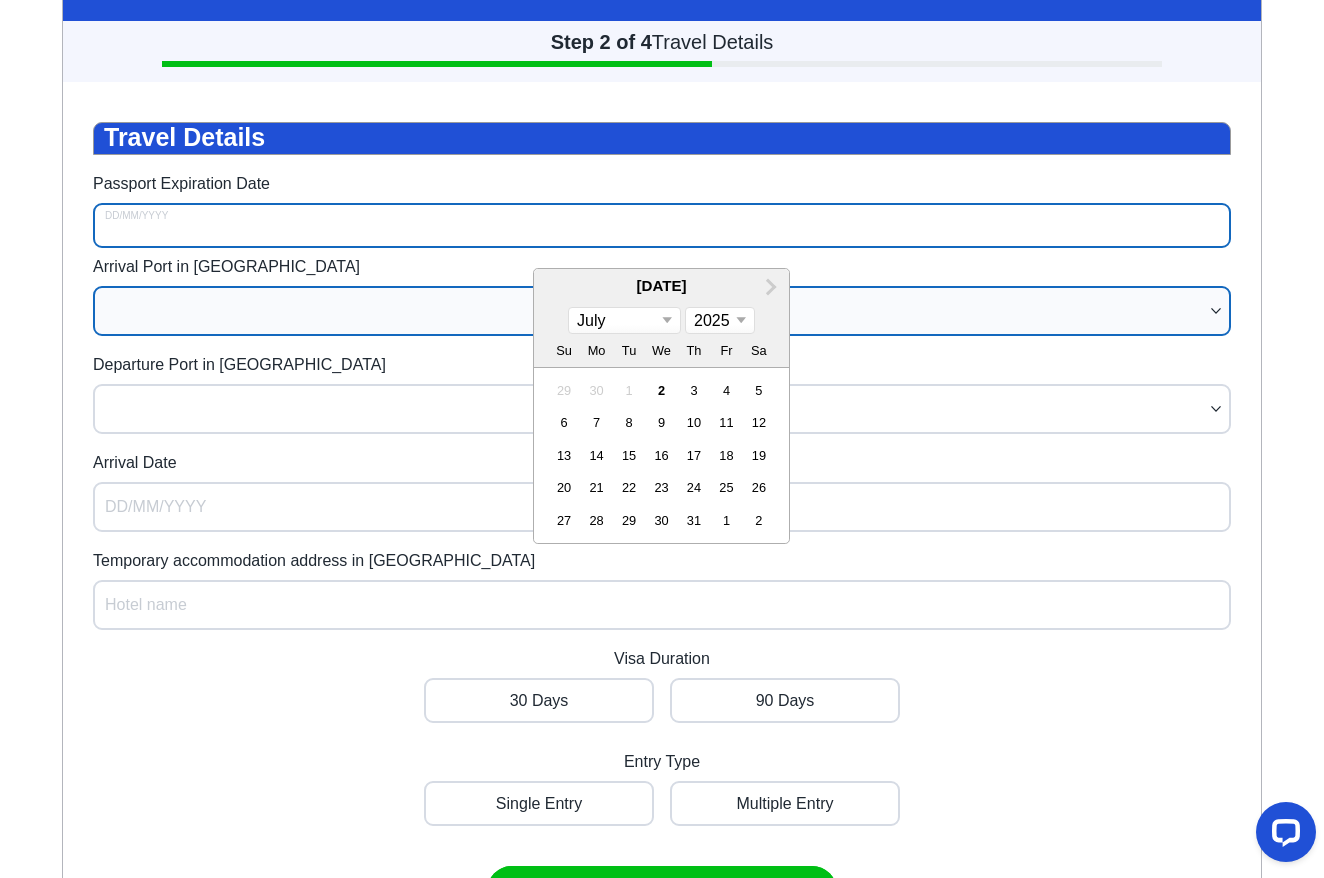 click at bounding box center (652, 311) 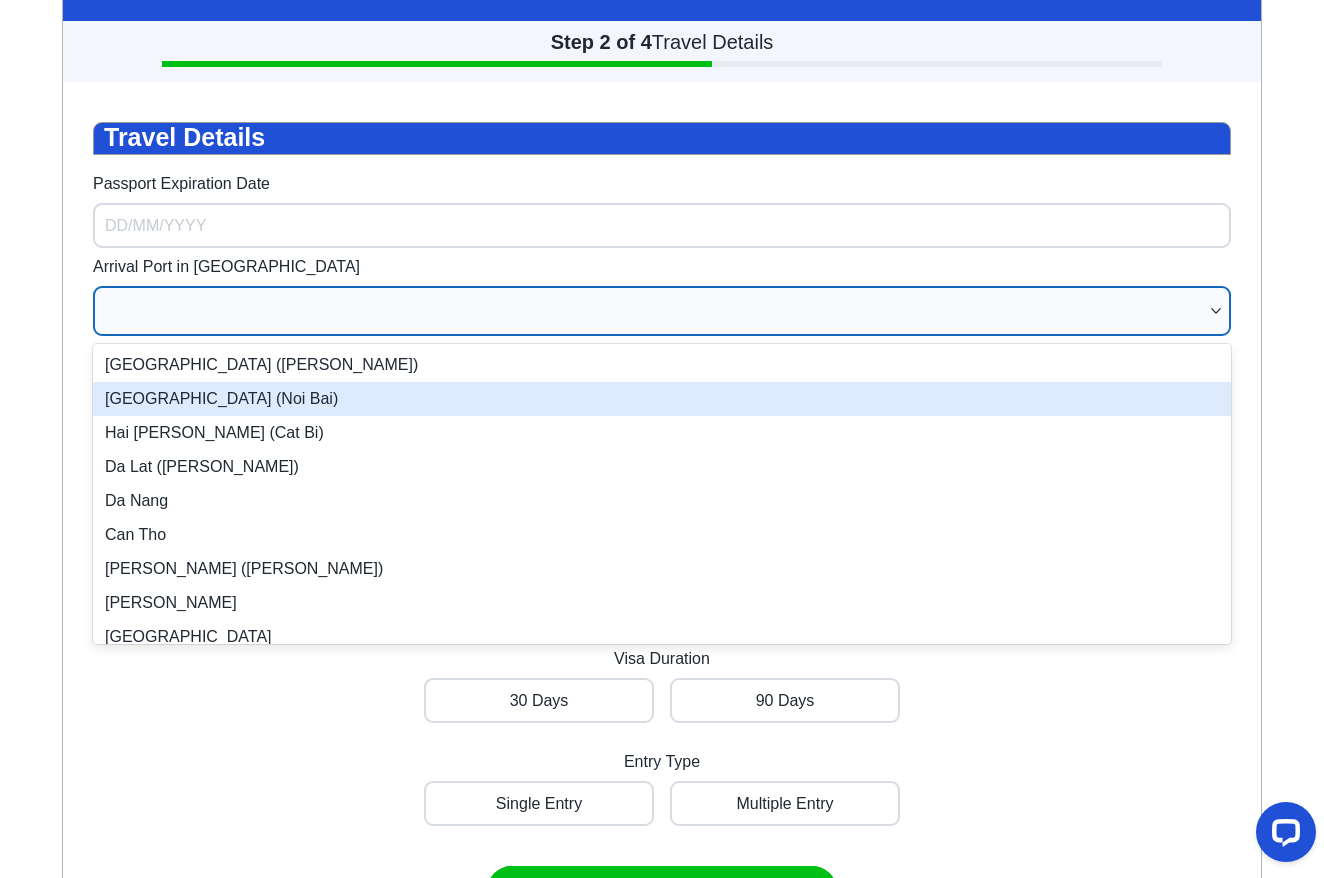 click on "[GEOGRAPHIC_DATA] (Noi Bai)" at bounding box center [662, 399] 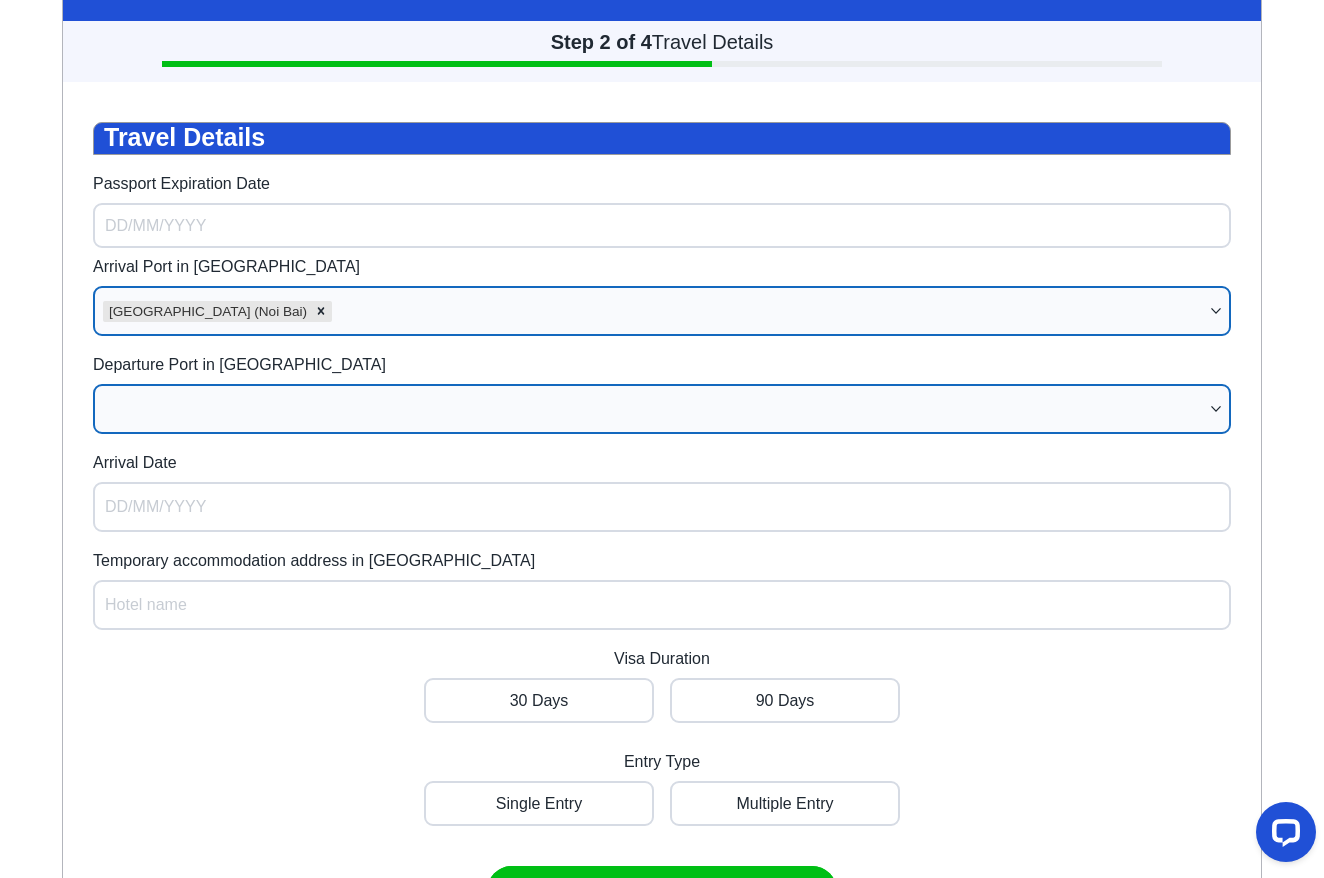 click at bounding box center (662, 409) 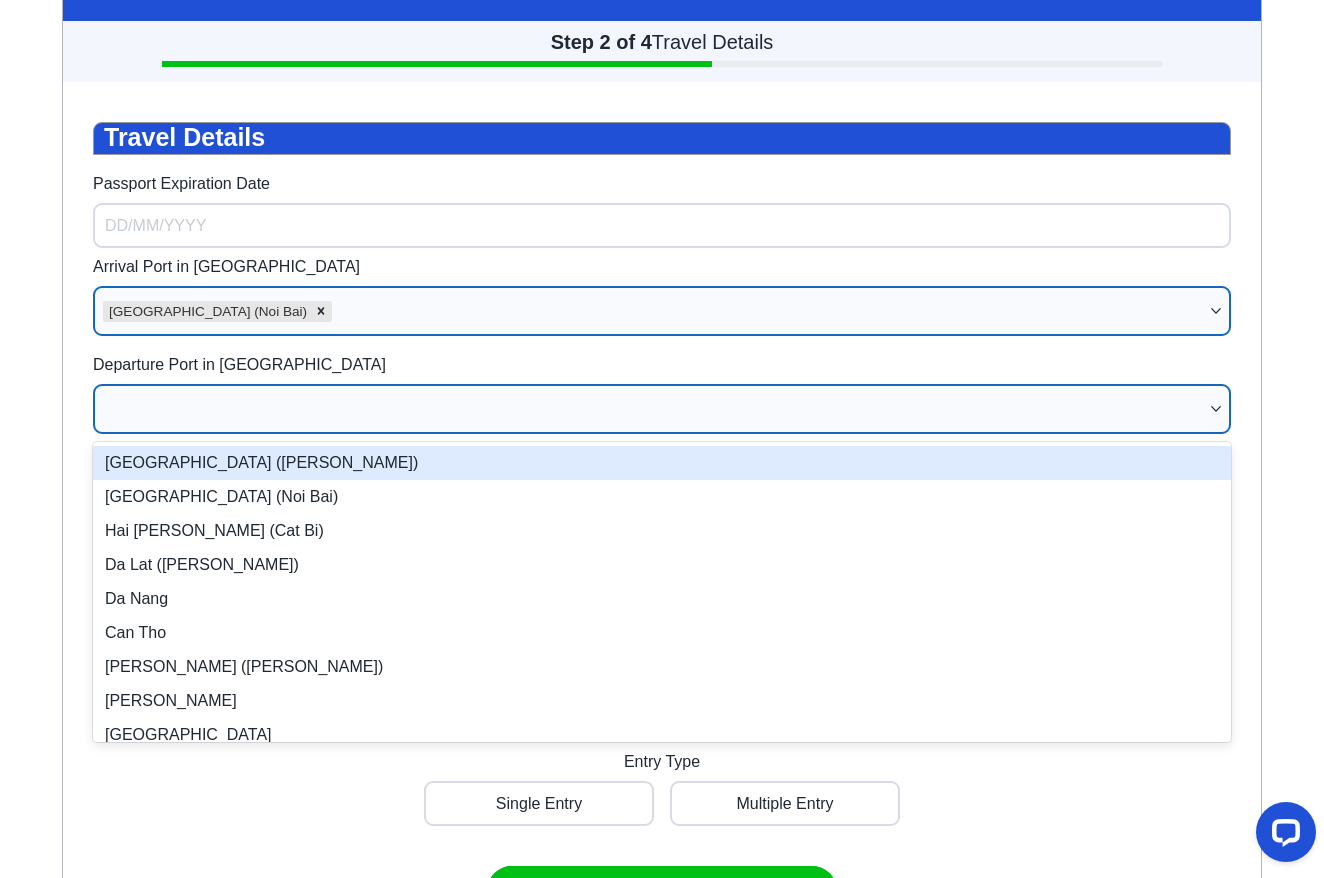 click on "[GEOGRAPHIC_DATA] ([PERSON_NAME])" at bounding box center (662, 463) 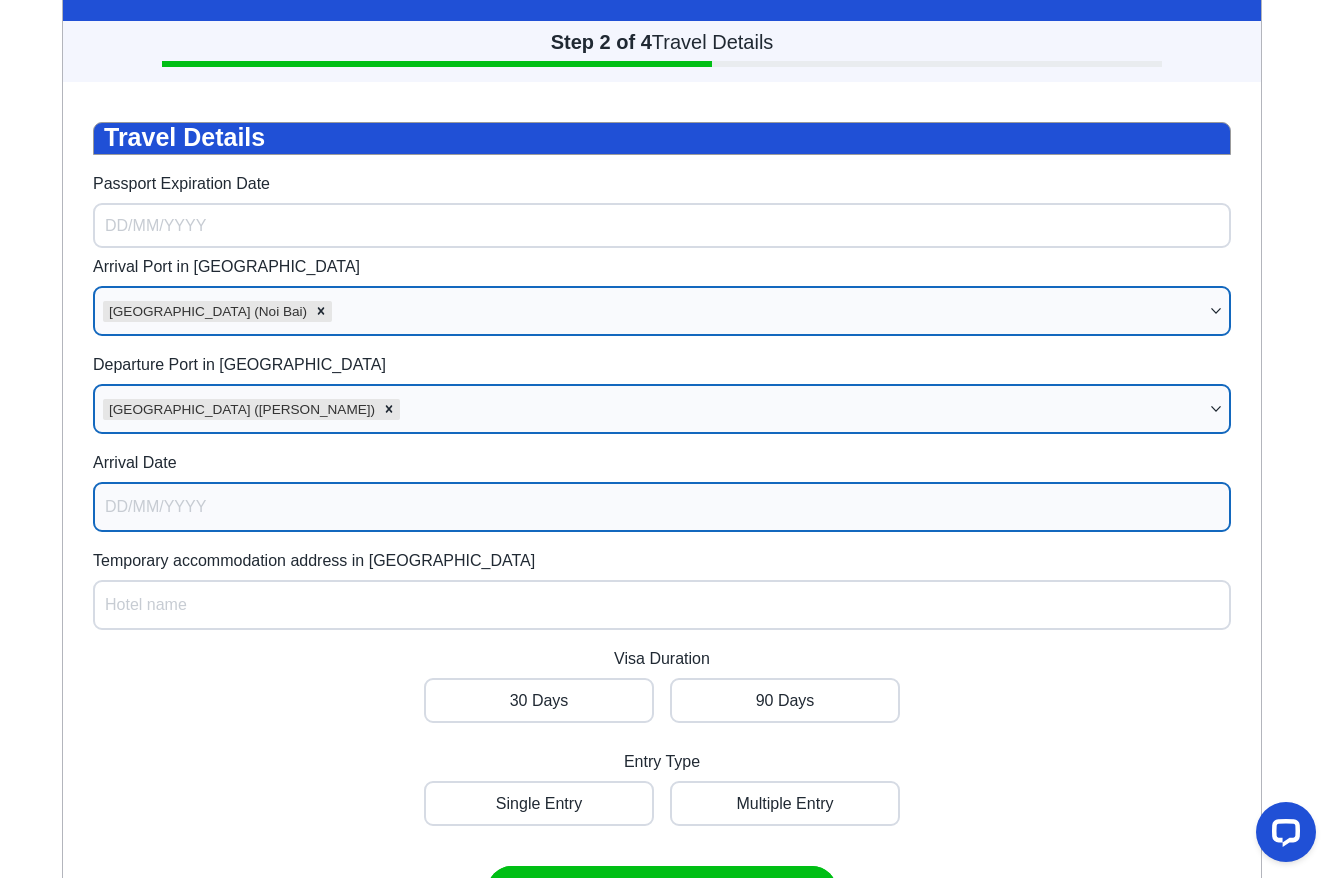 select on "6" 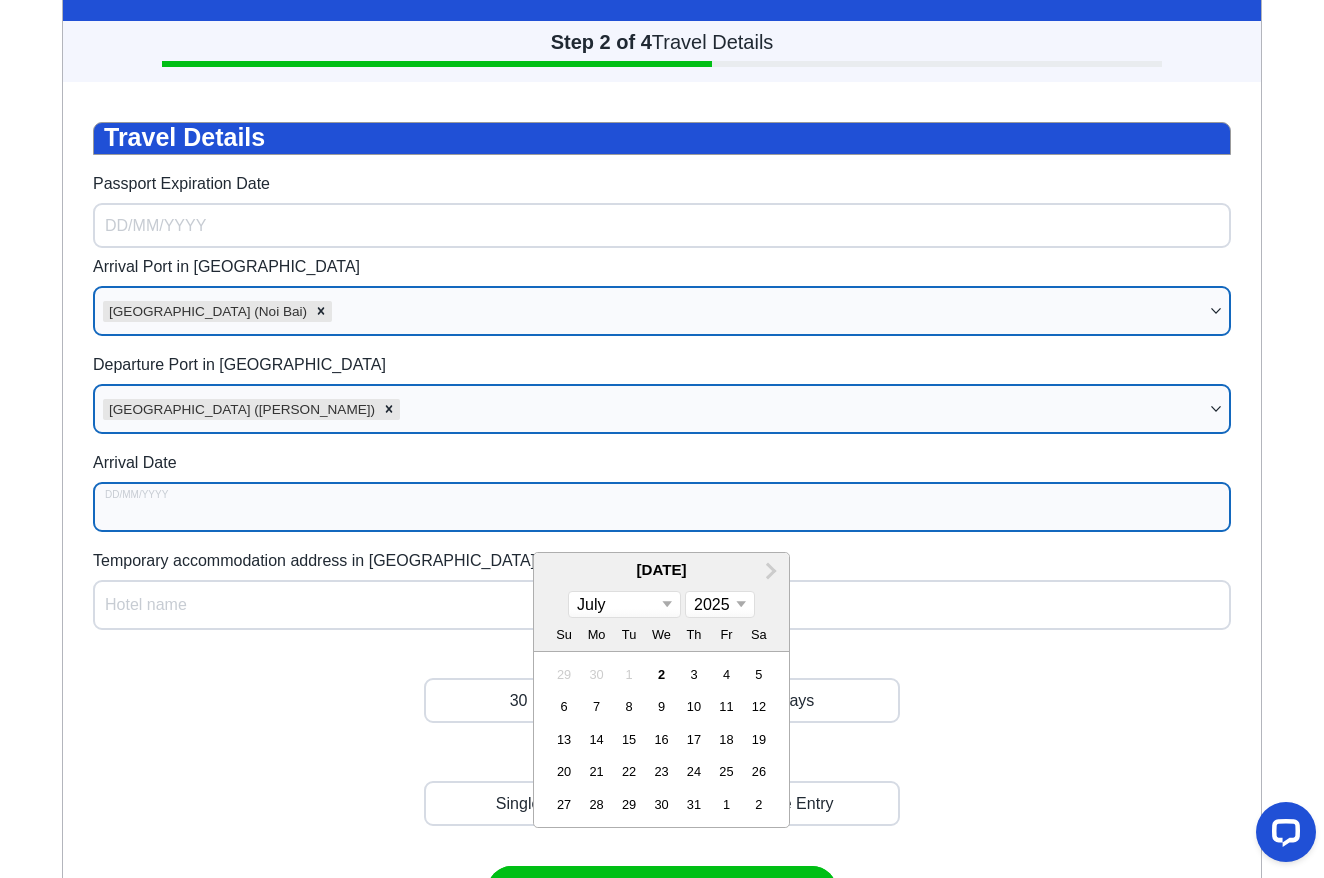 click on "Arrival Date" at bounding box center (662, 507) 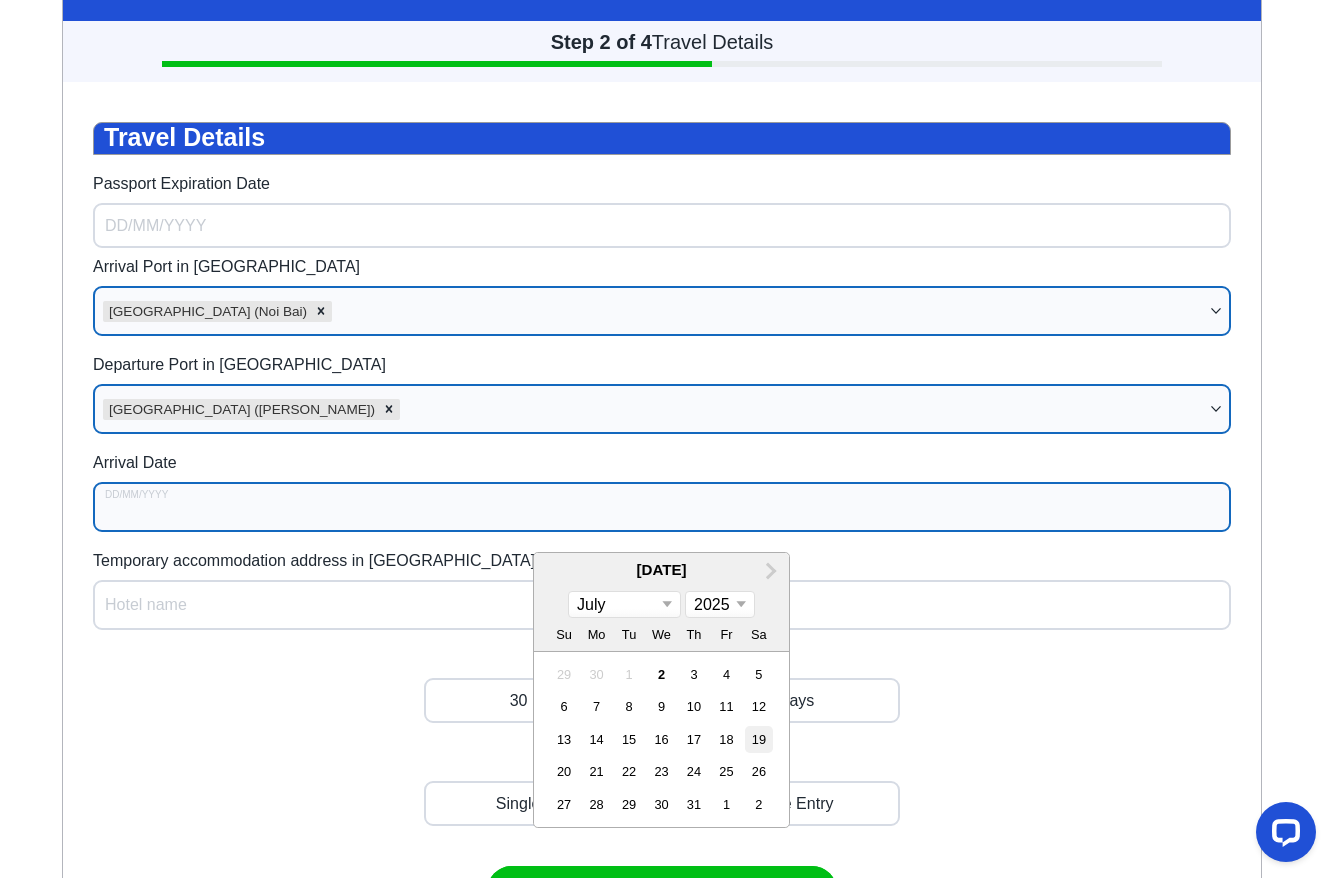 click on "19" at bounding box center (758, 739) 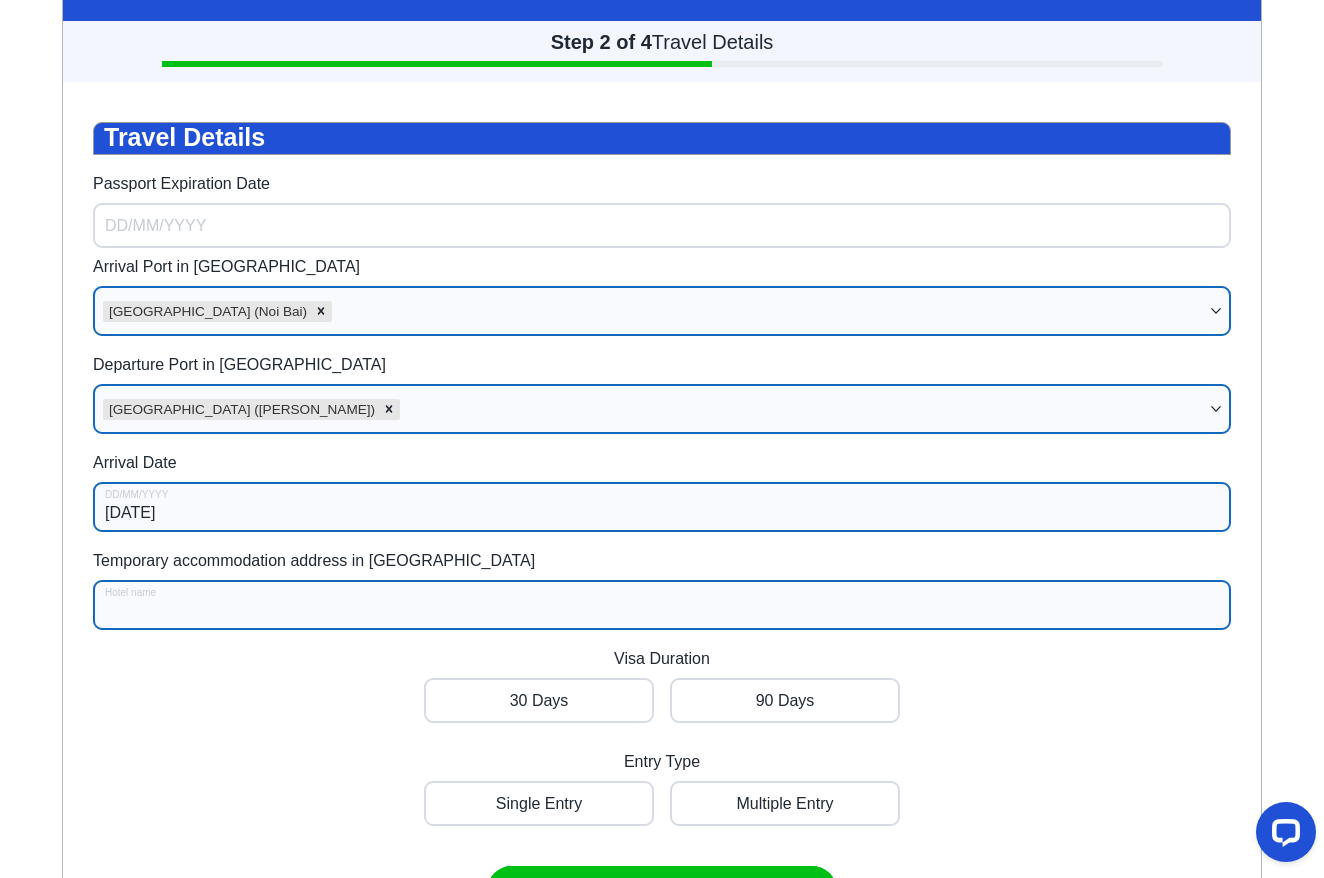 click on "Temporary accommodation address in [GEOGRAPHIC_DATA]" at bounding box center (662, 605) 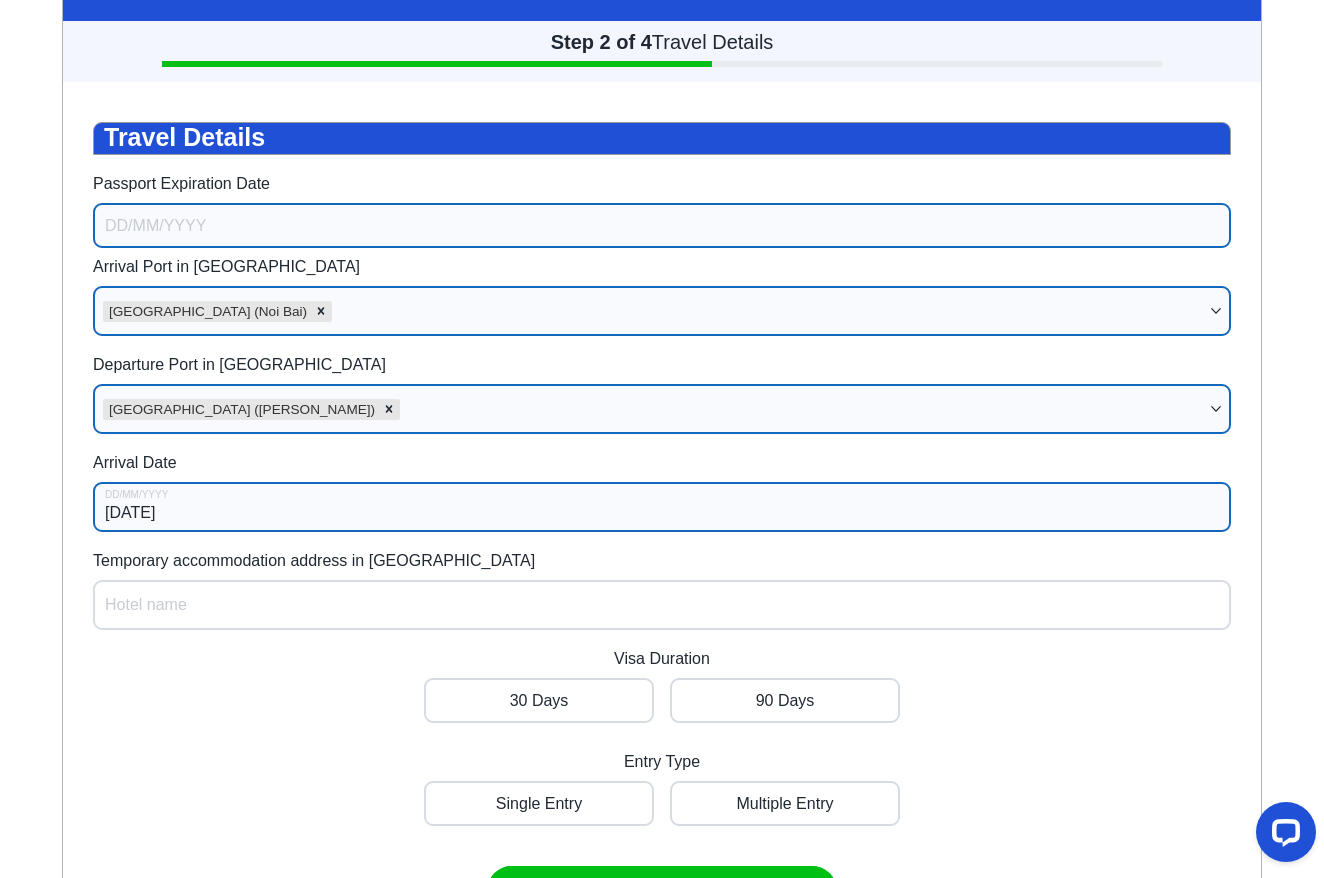select on "6" 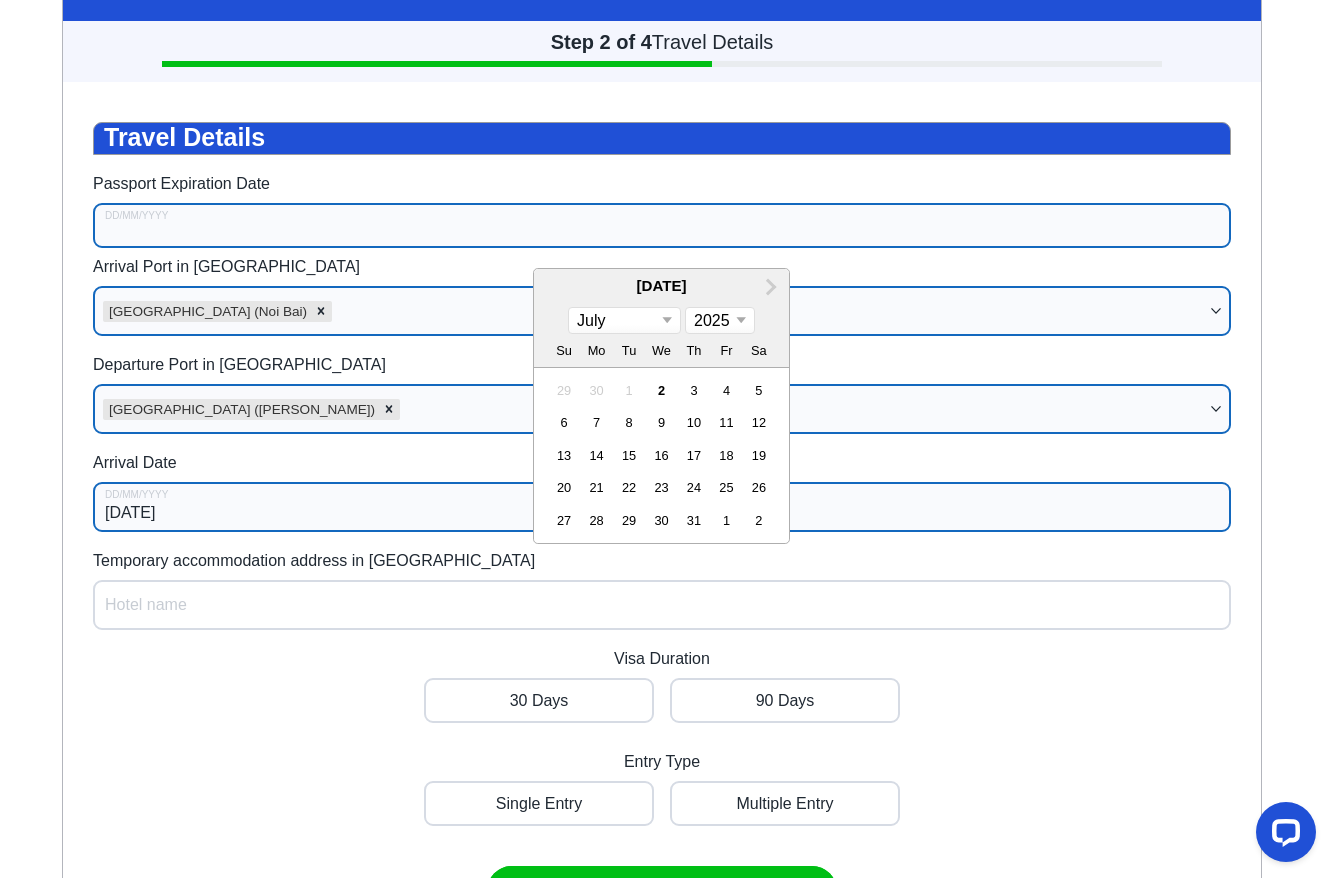 click on "Passport Expiration Date" at bounding box center [662, 225] 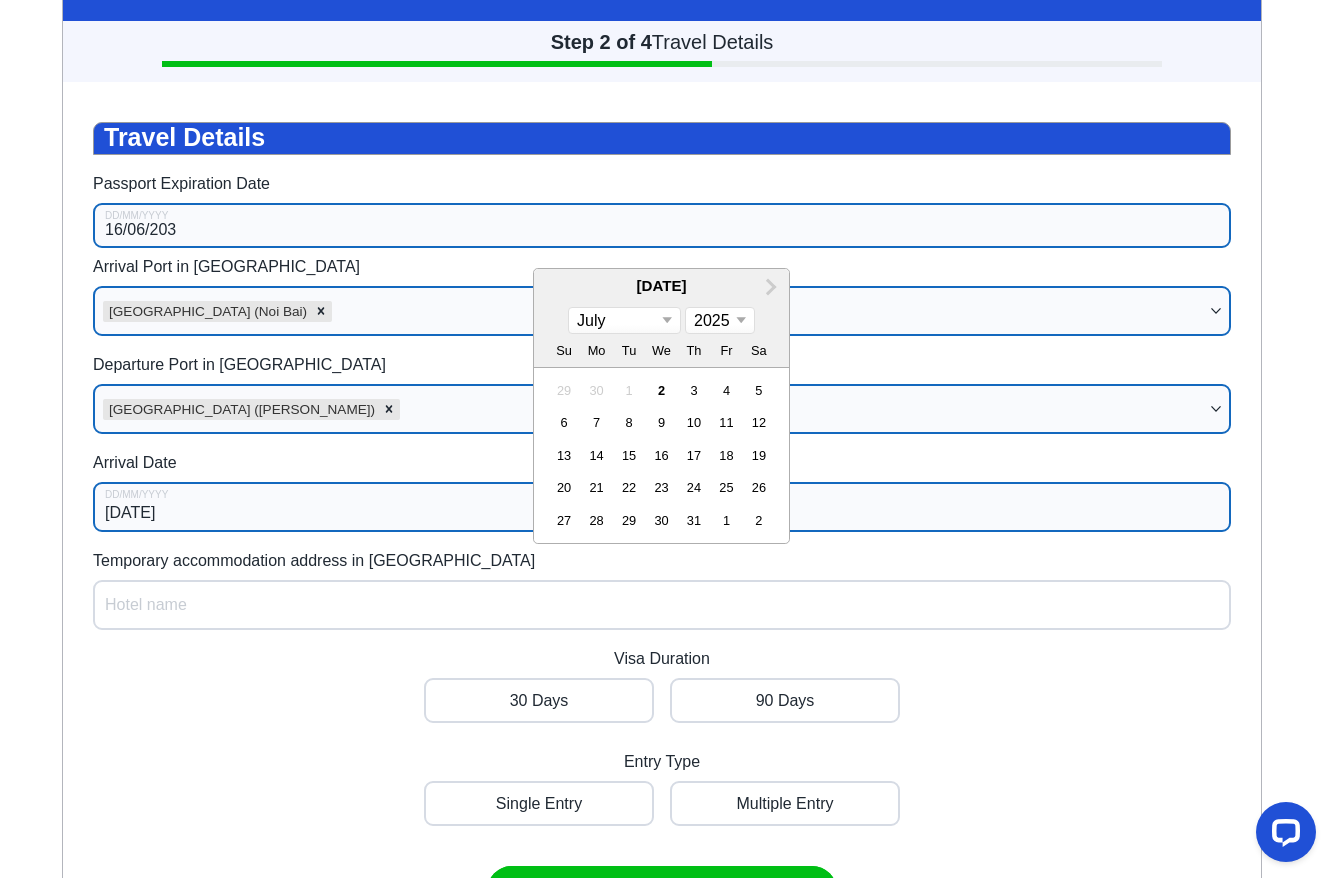 type on "[DATE]" 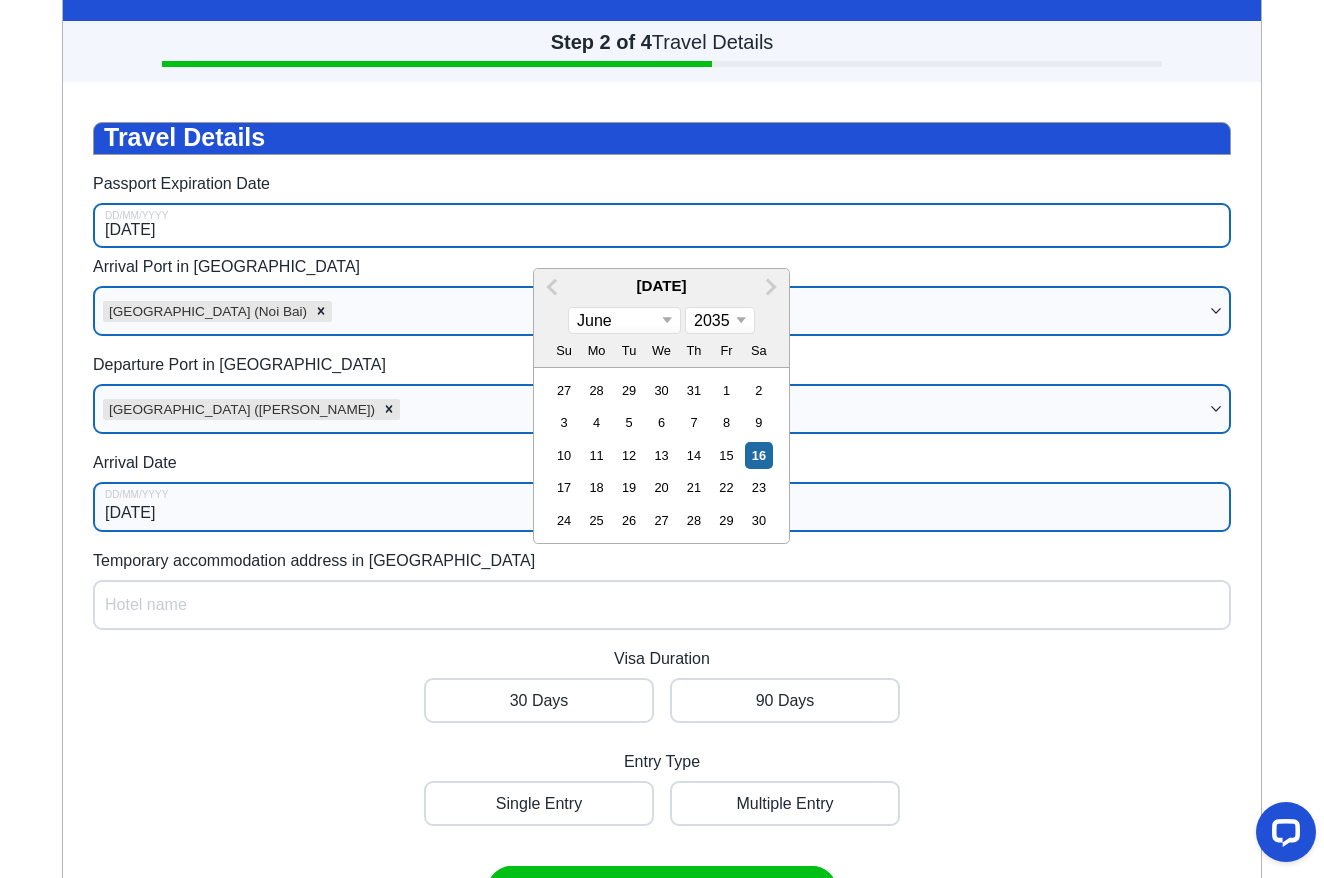 type on "[DATE]" 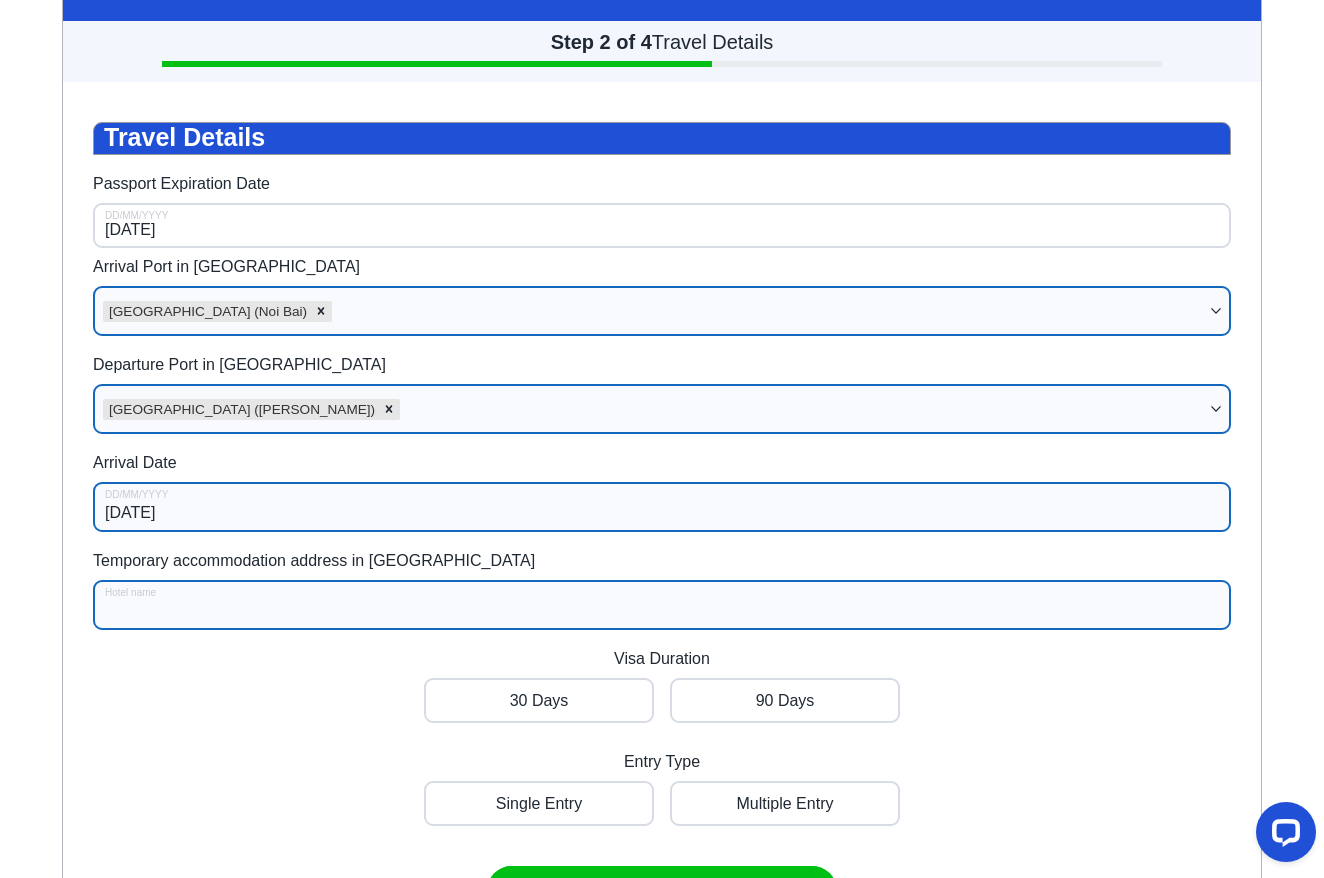 click on "Temporary accommodation address in [GEOGRAPHIC_DATA]" at bounding box center (662, 605) 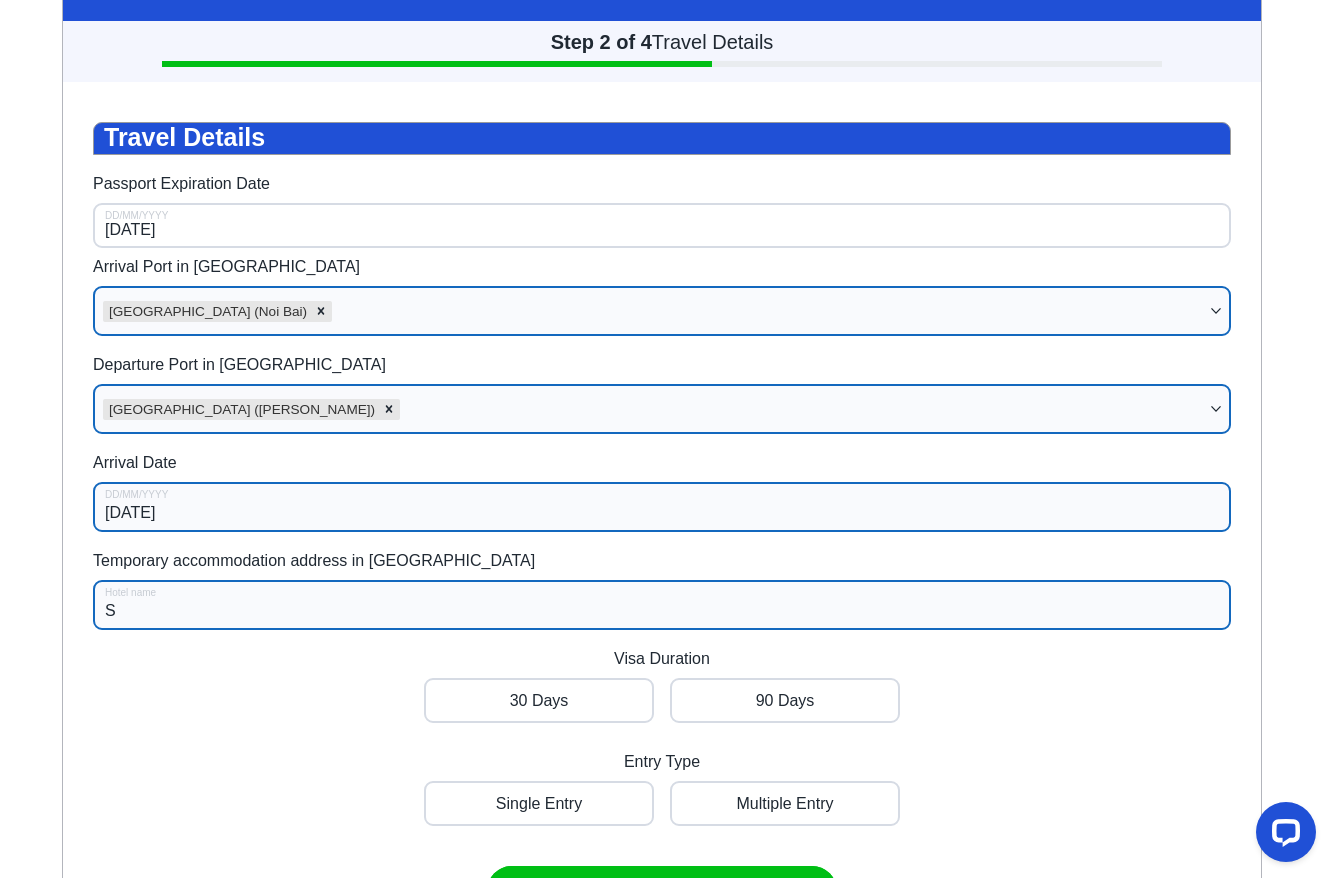 type on "Si" 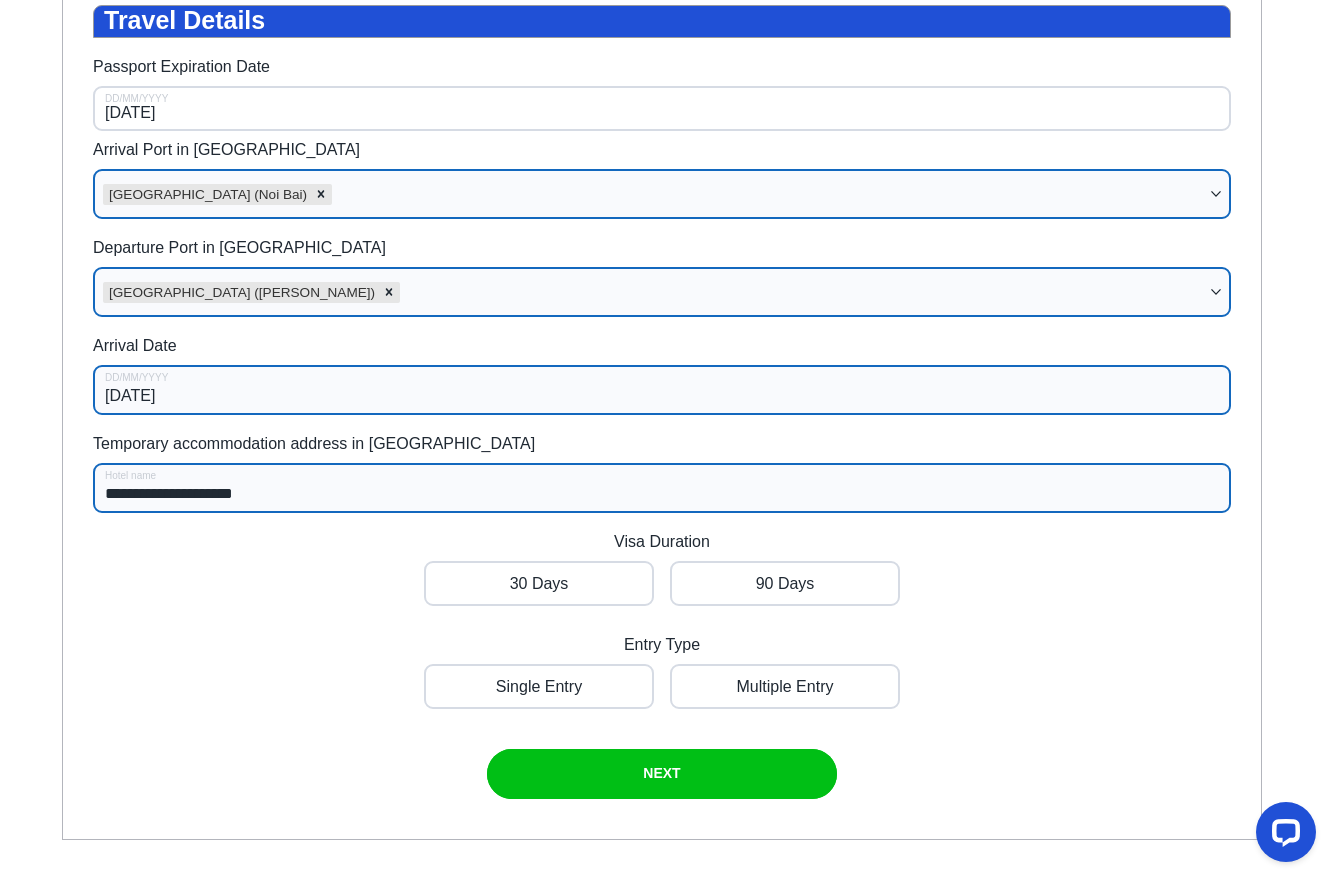 scroll, scrollTop: 367, scrollLeft: 0, axis: vertical 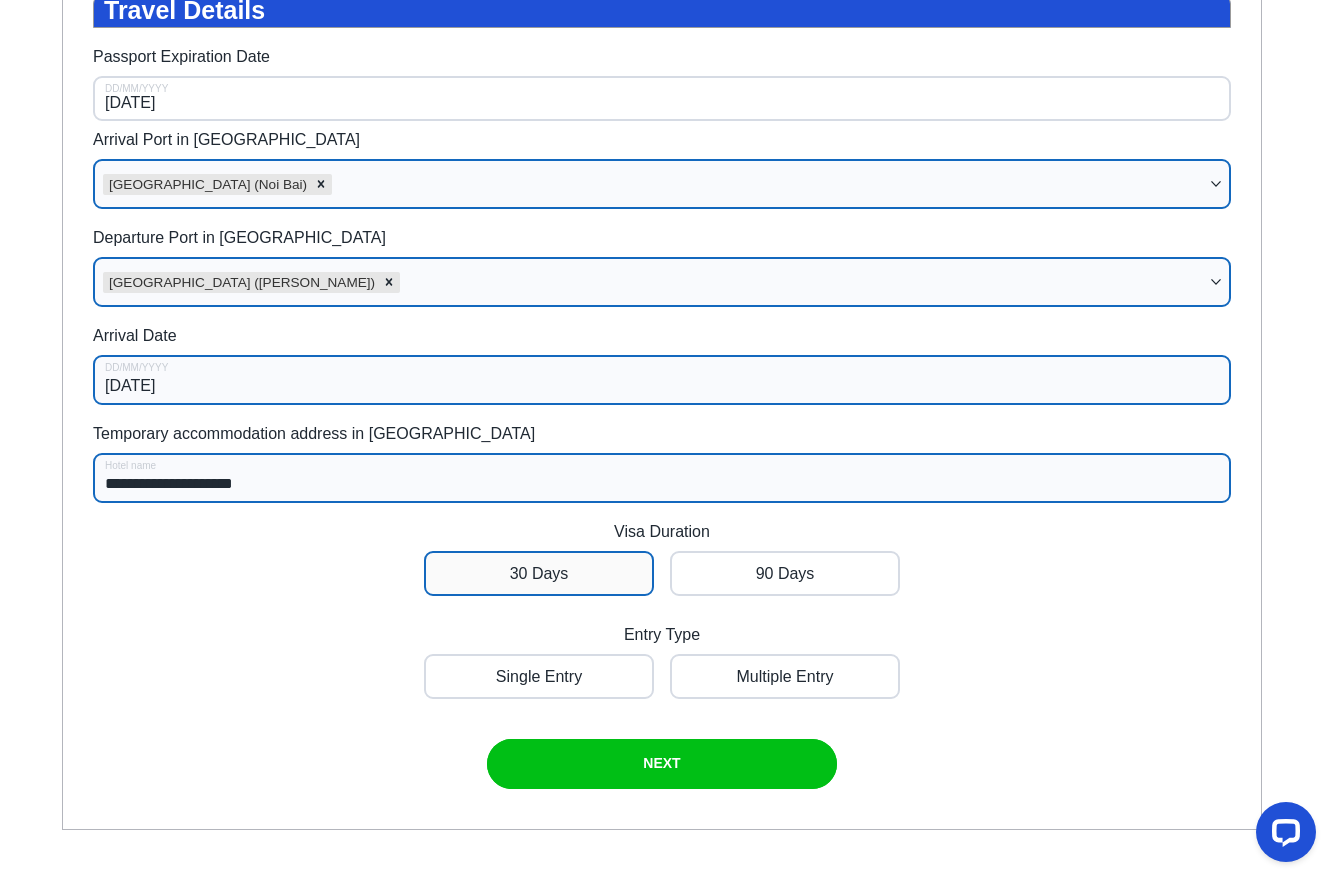 type on "**********" 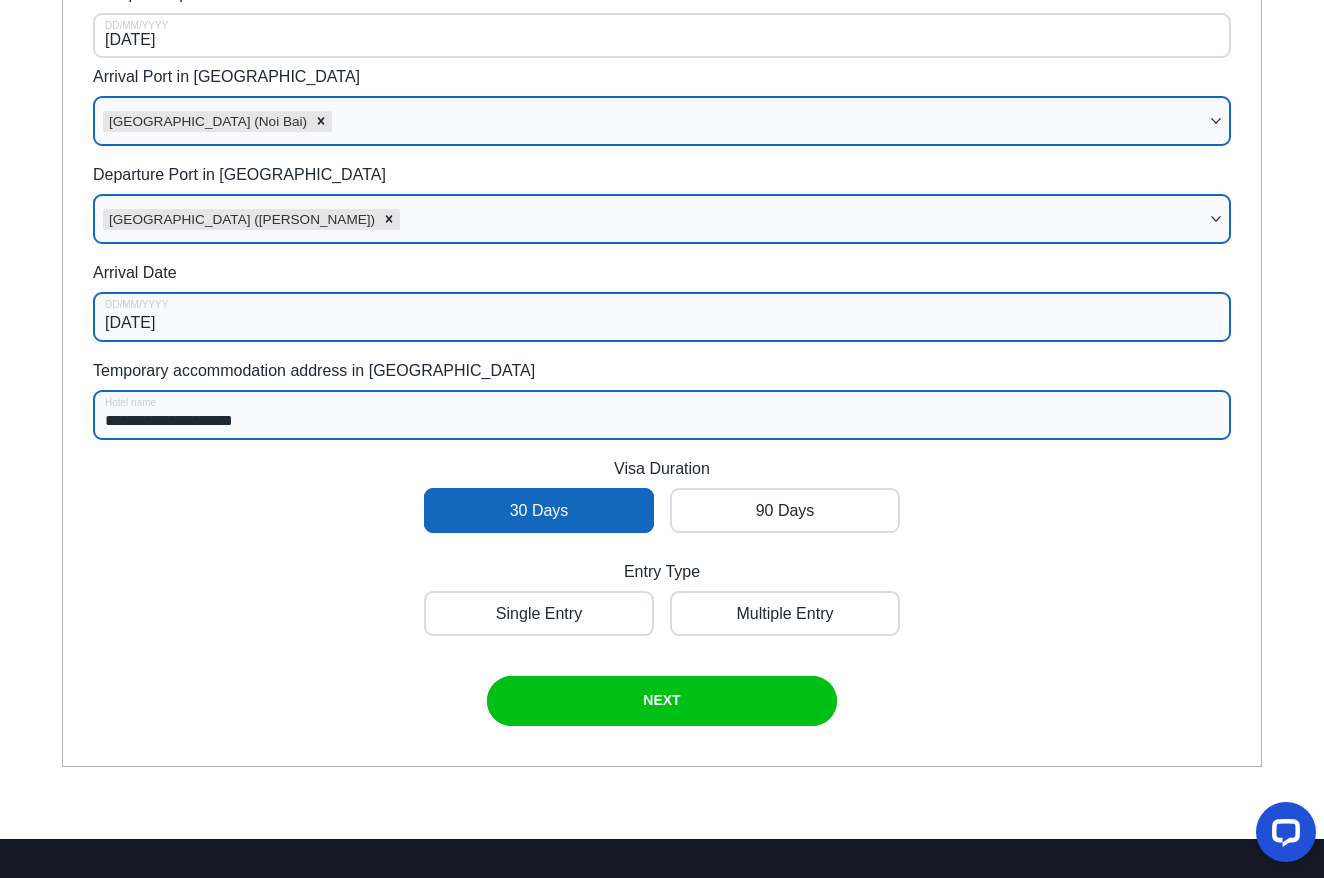 scroll, scrollTop: 437, scrollLeft: 0, axis: vertical 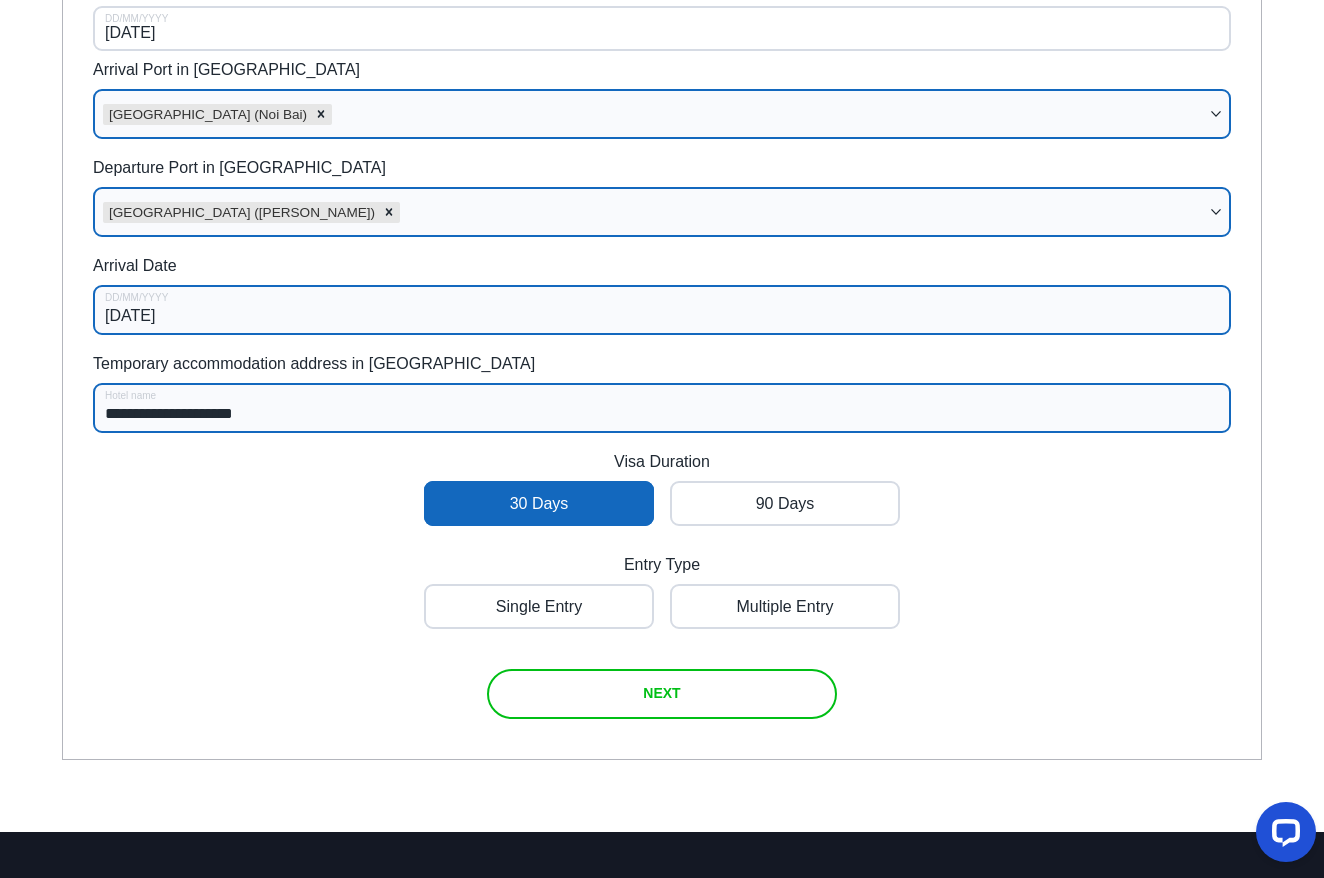click at bounding box center (662, 694) 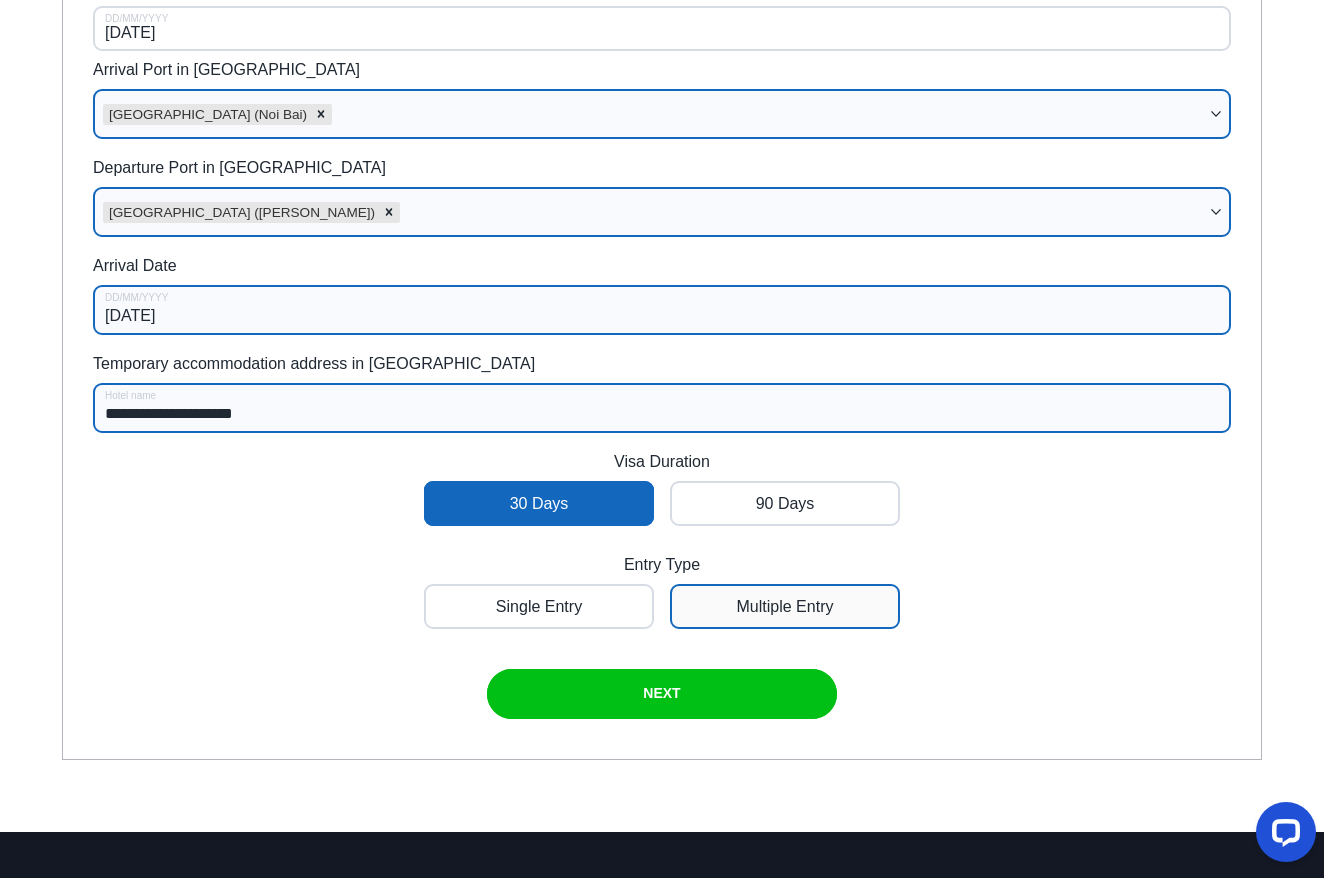 click at bounding box center [539, 606] 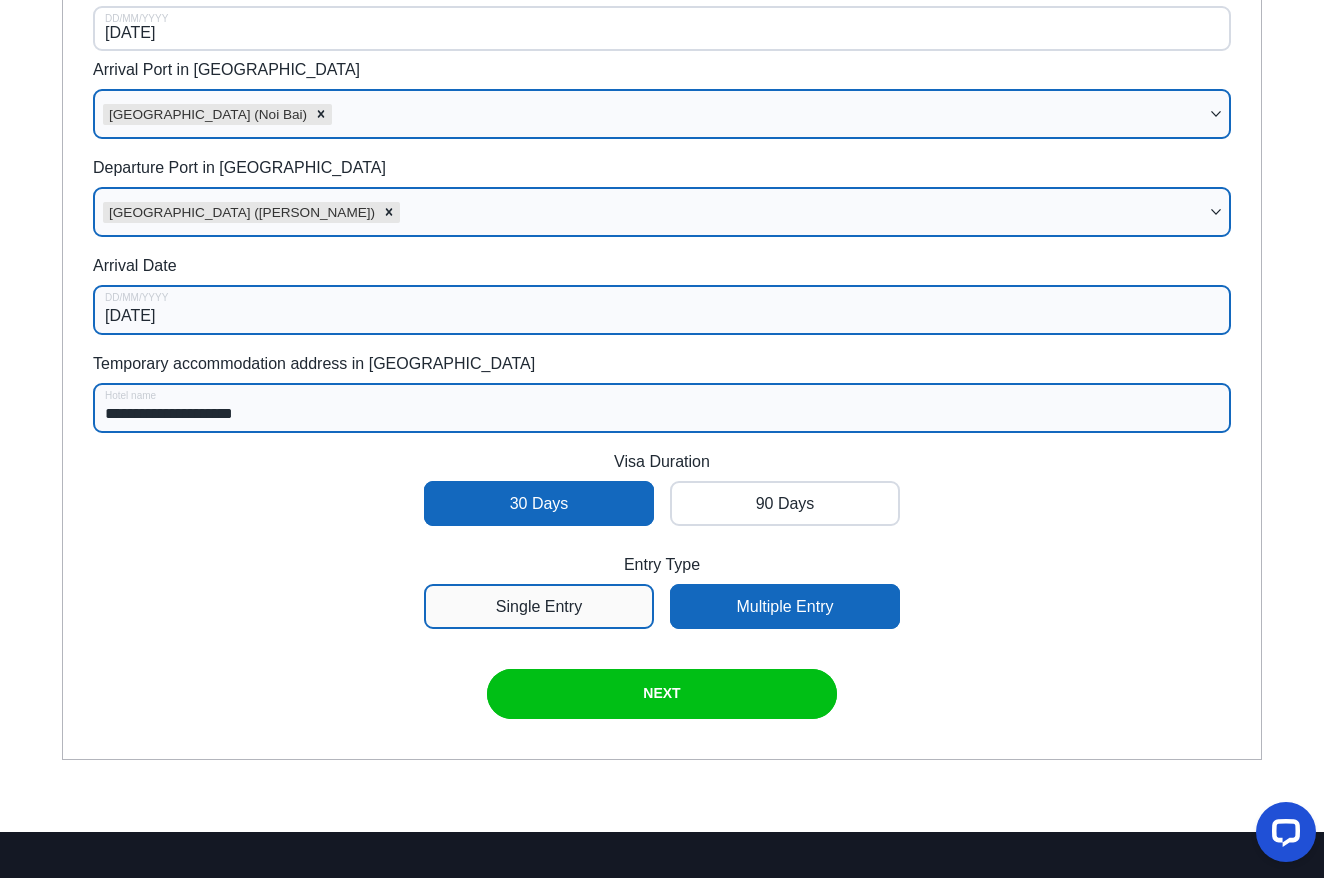 click at bounding box center (539, 606) 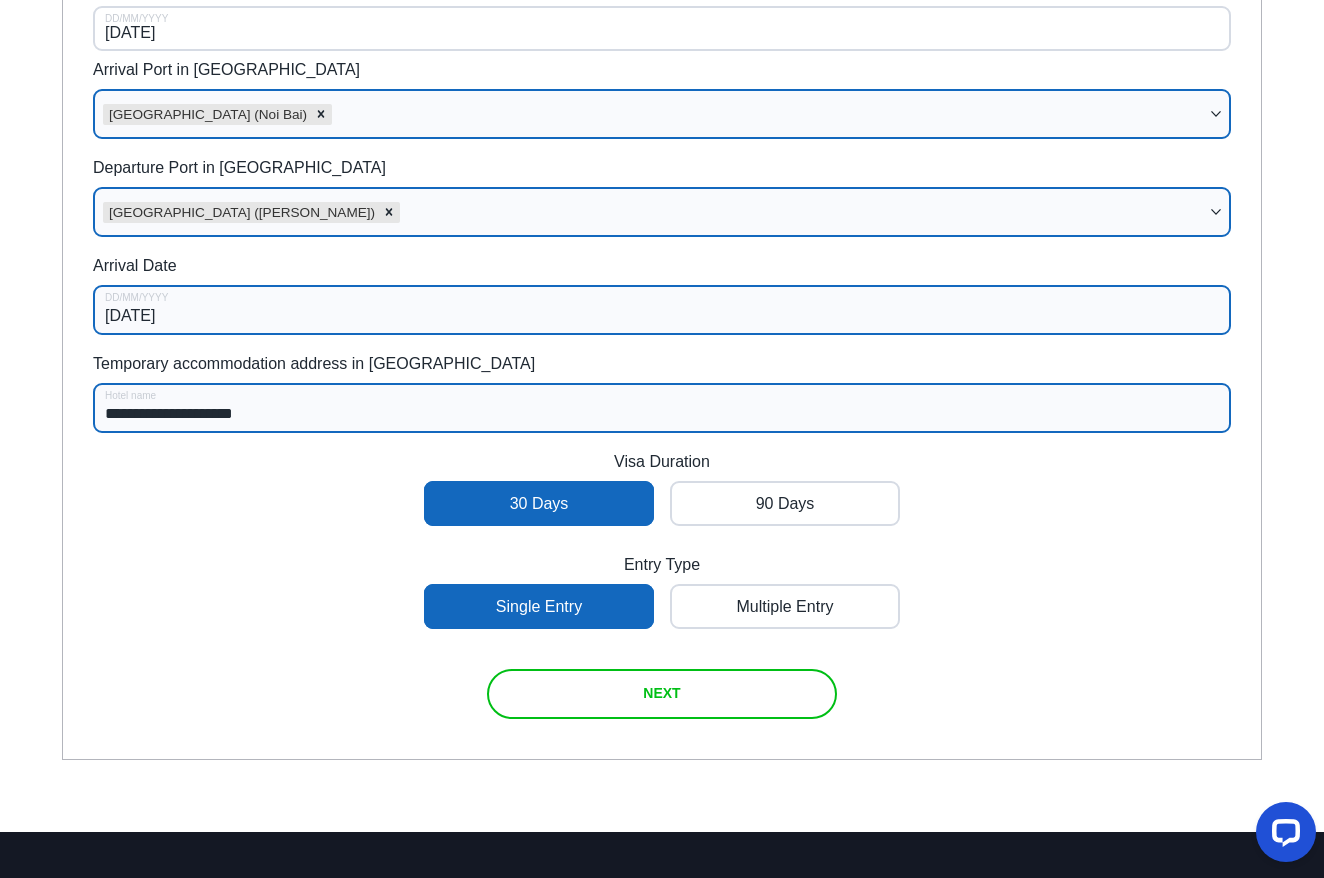click at bounding box center [662, 694] 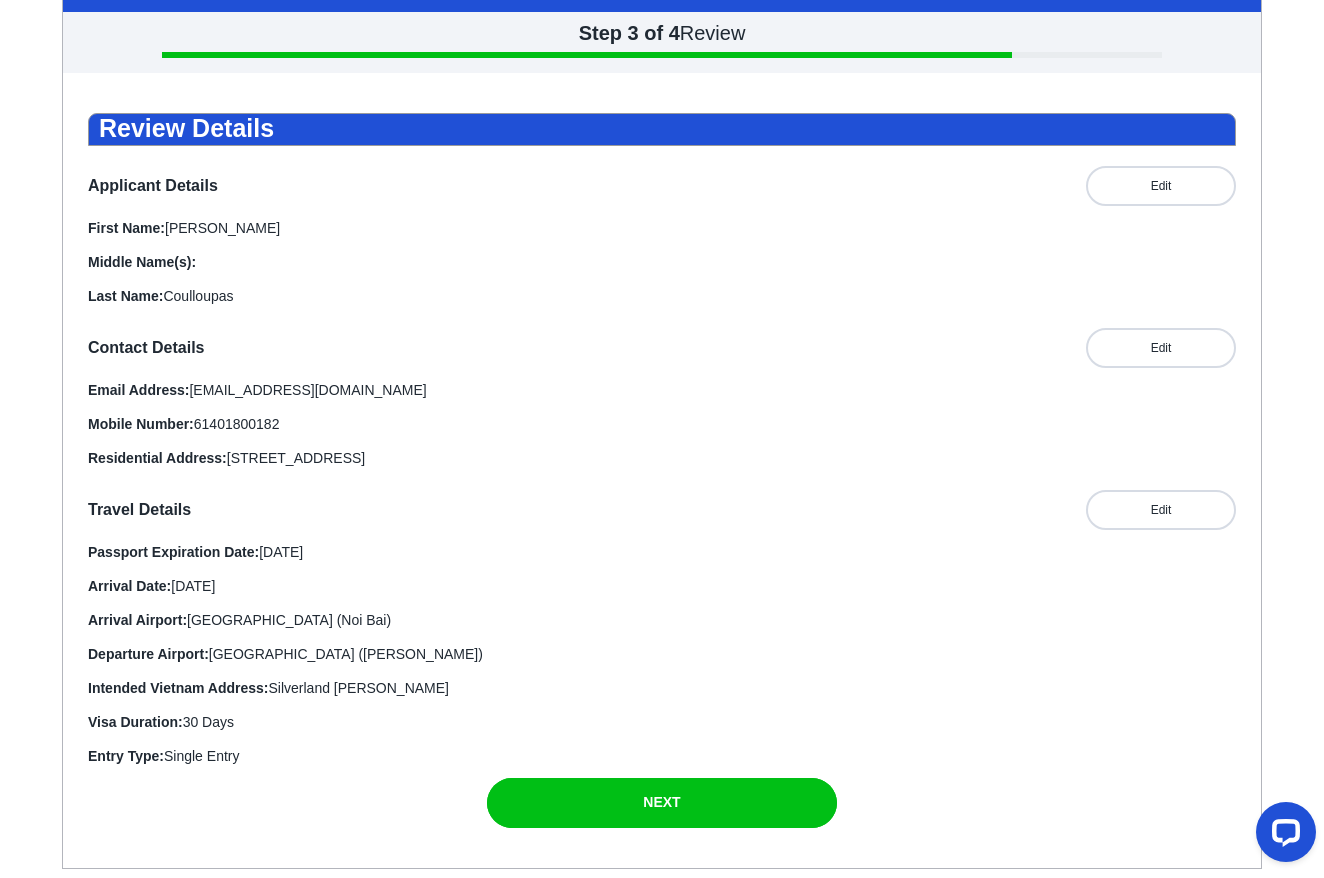 scroll, scrollTop: 252, scrollLeft: 0, axis: vertical 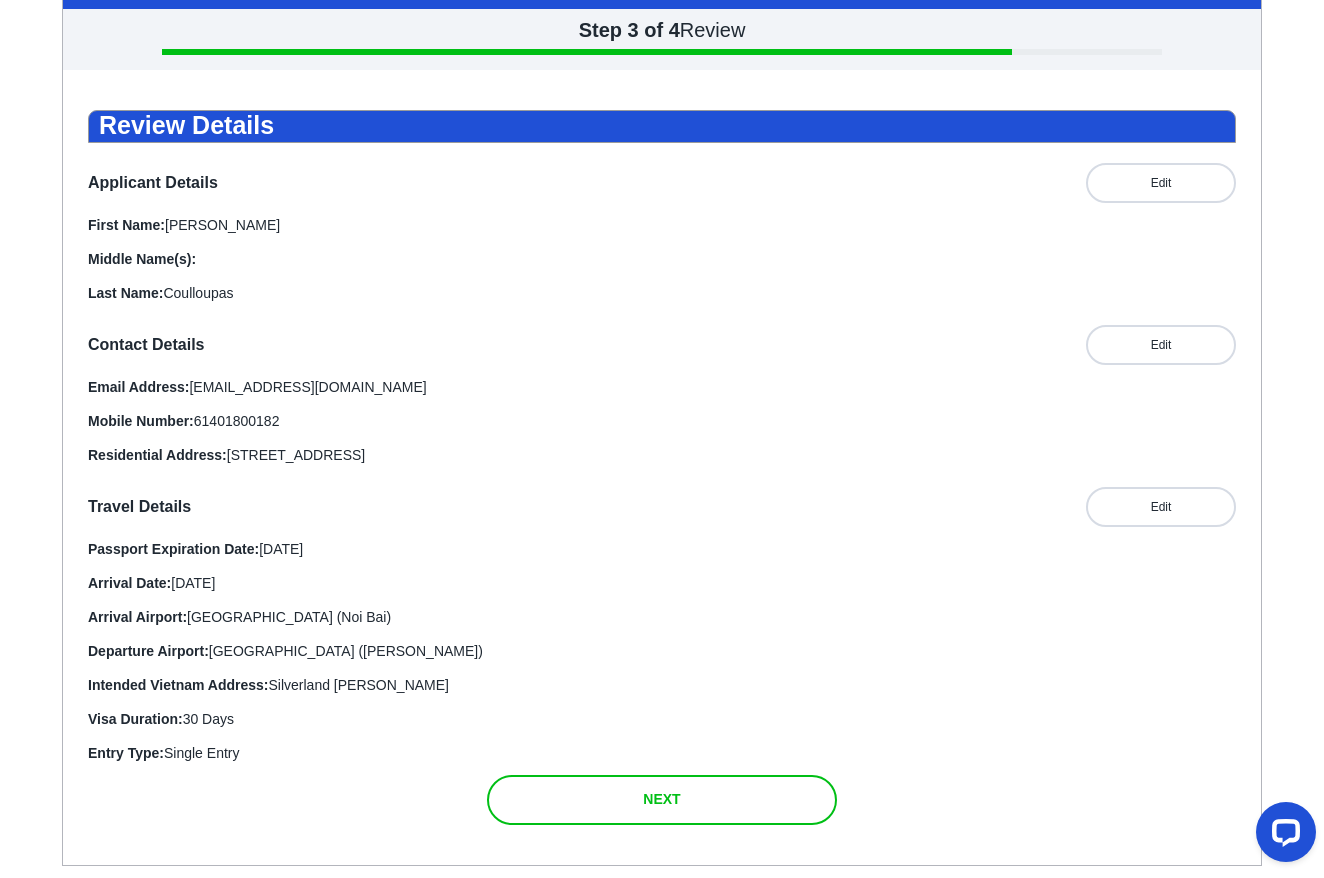 click at bounding box center [662, 800] 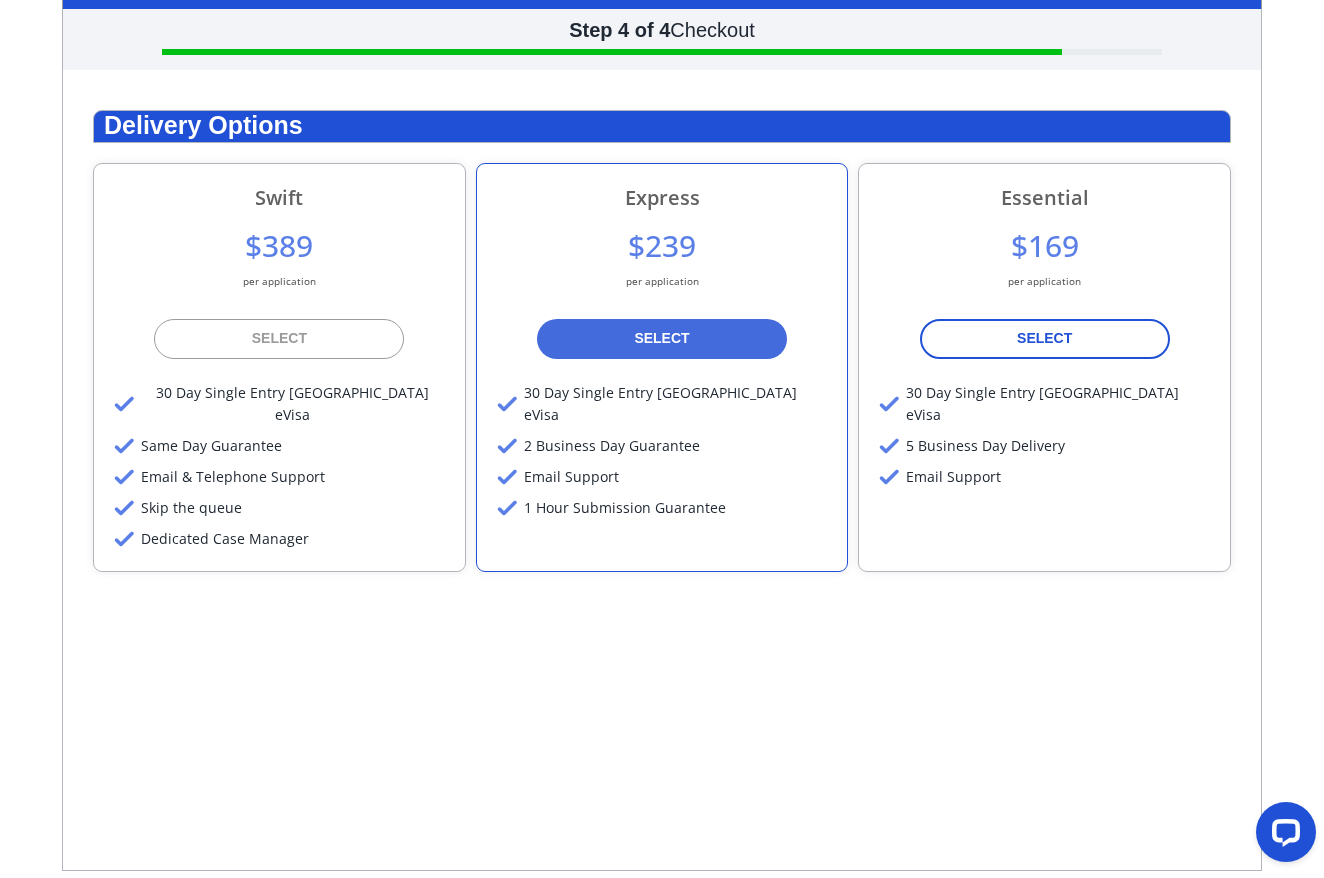 click on "SELECT" at bounding box center [1044, 338] 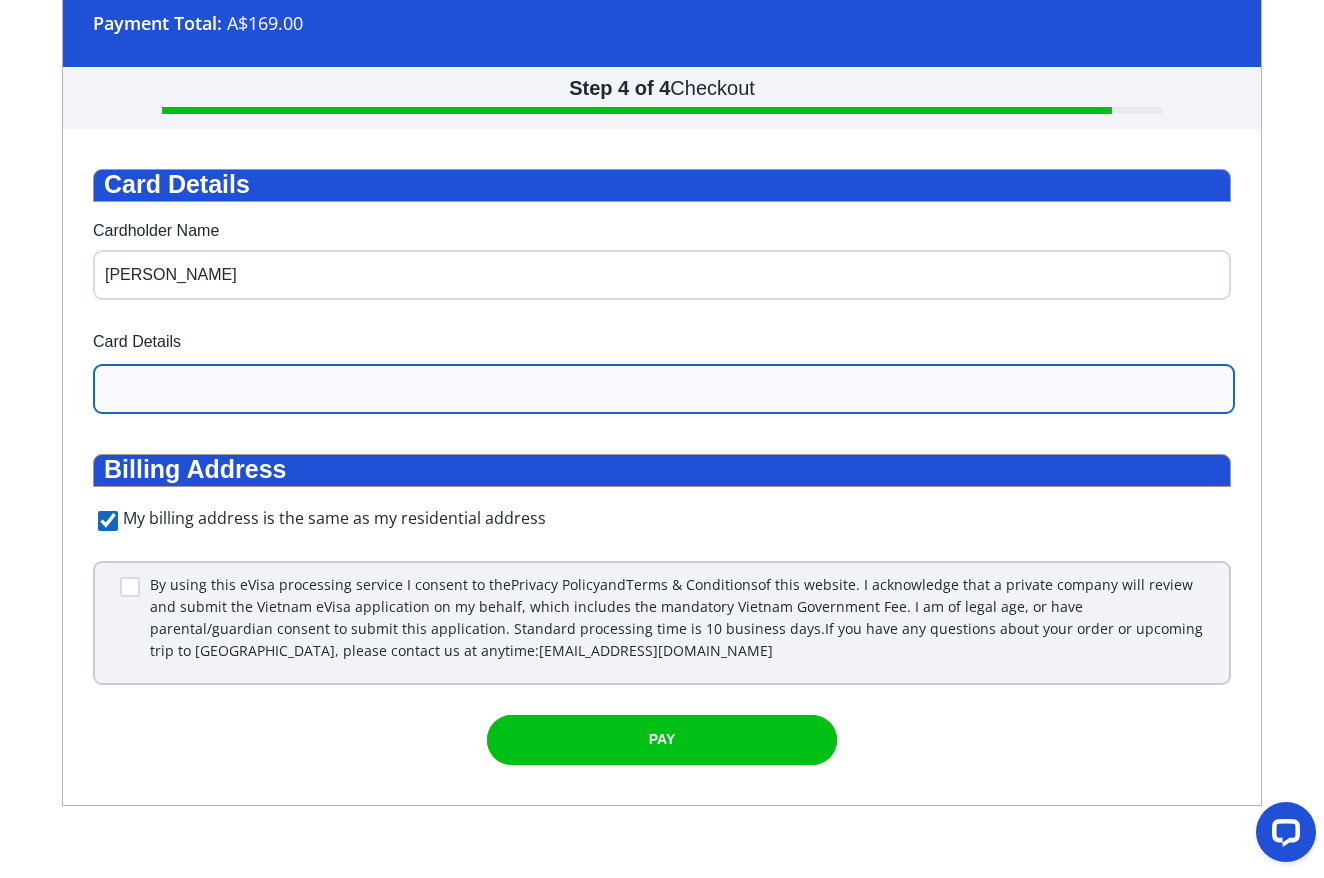 type on "[PERSON_NAME]" 